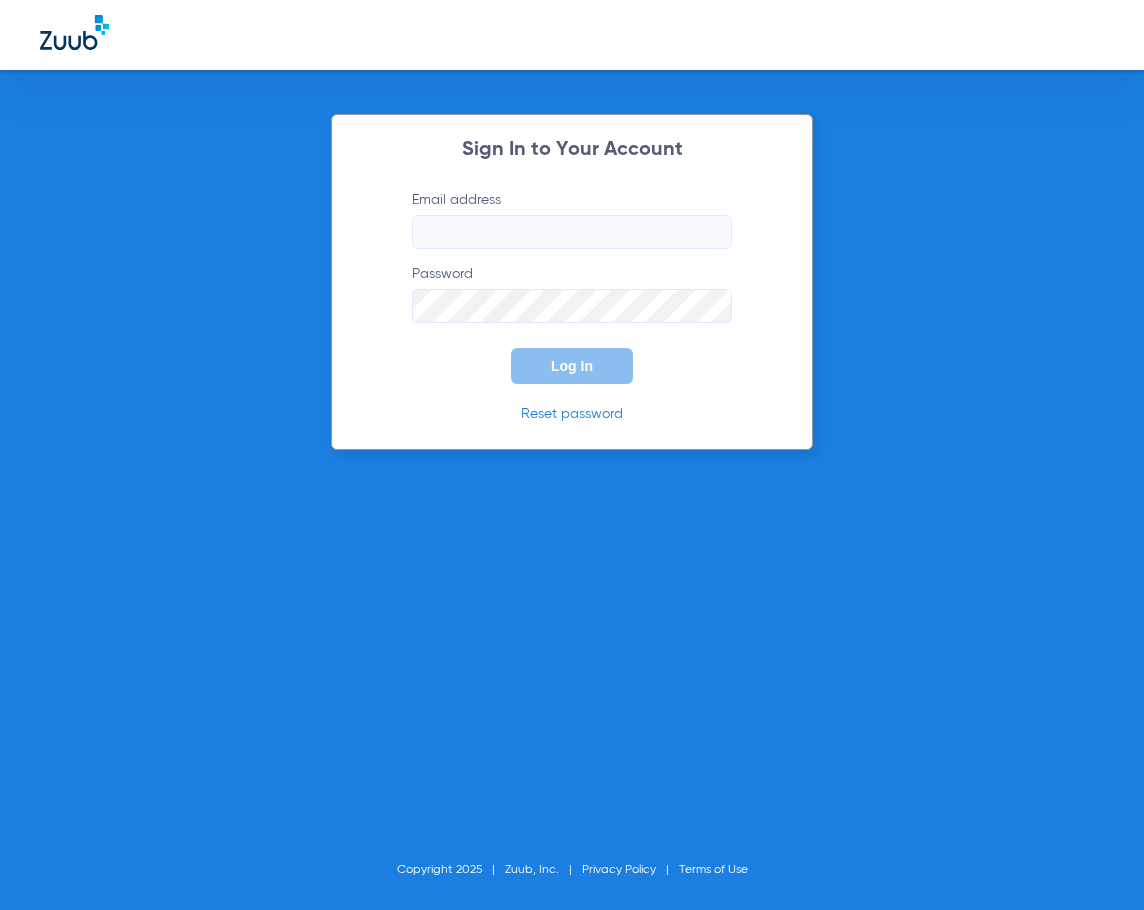 scroll, scrollTop: 0, scrollLeft: 0, axis: both 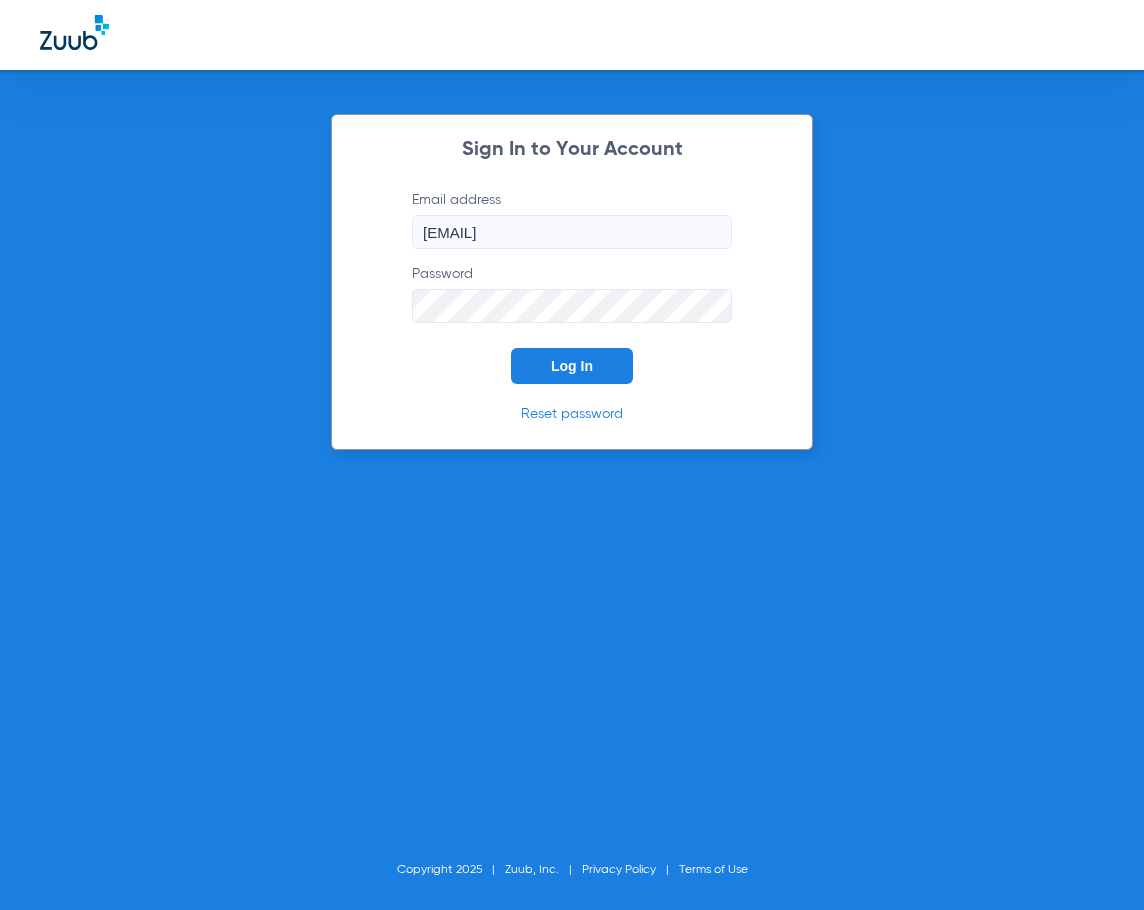 drag, startPoint x: 409, startPoint y: 398, endPoint x: 505, endPoint y: 382, distance: 97.3242 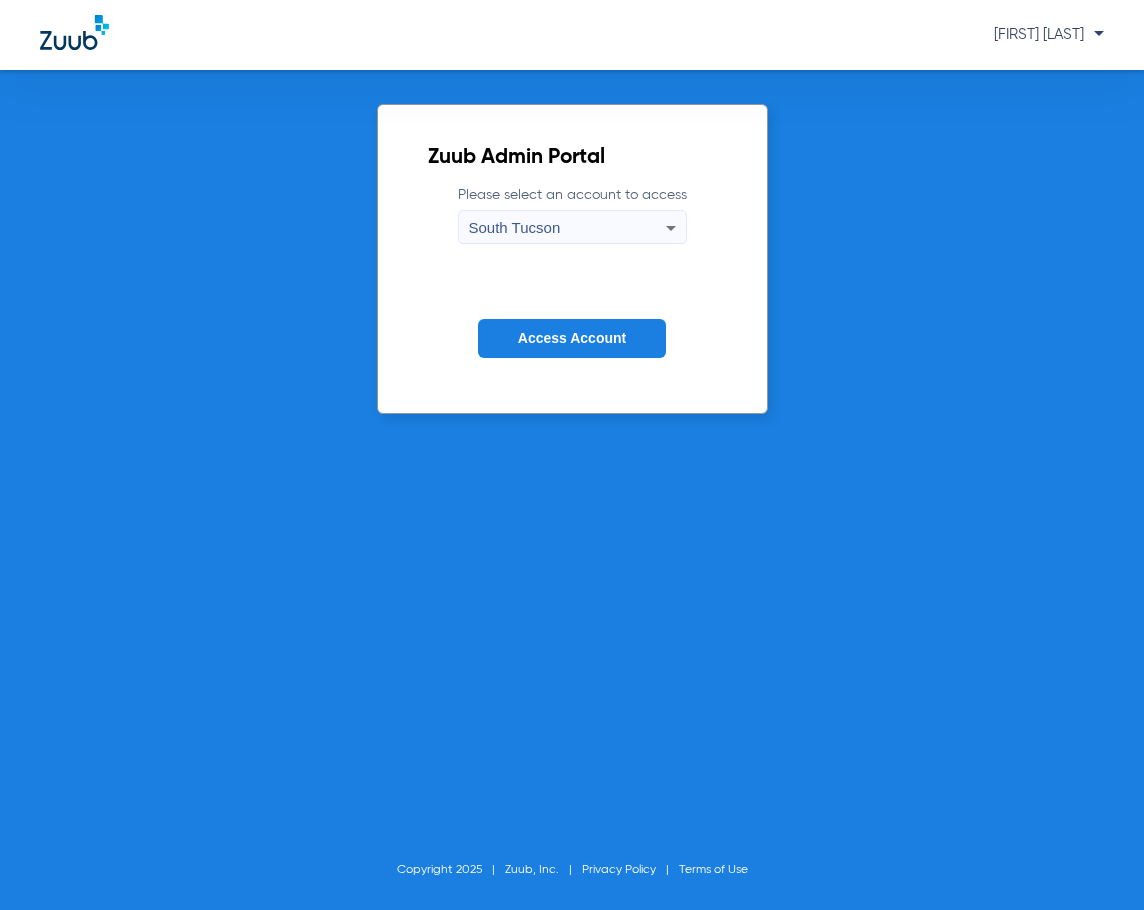 click on "Access Account" 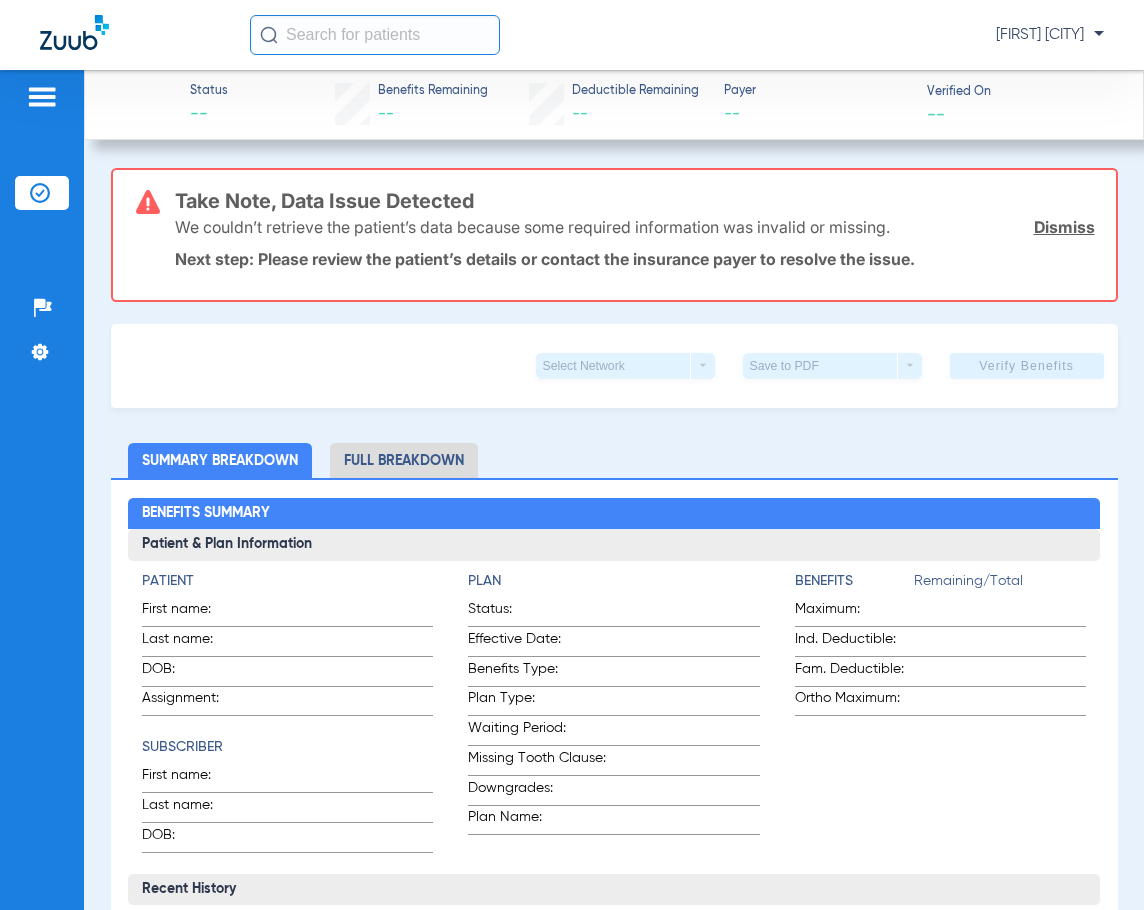click 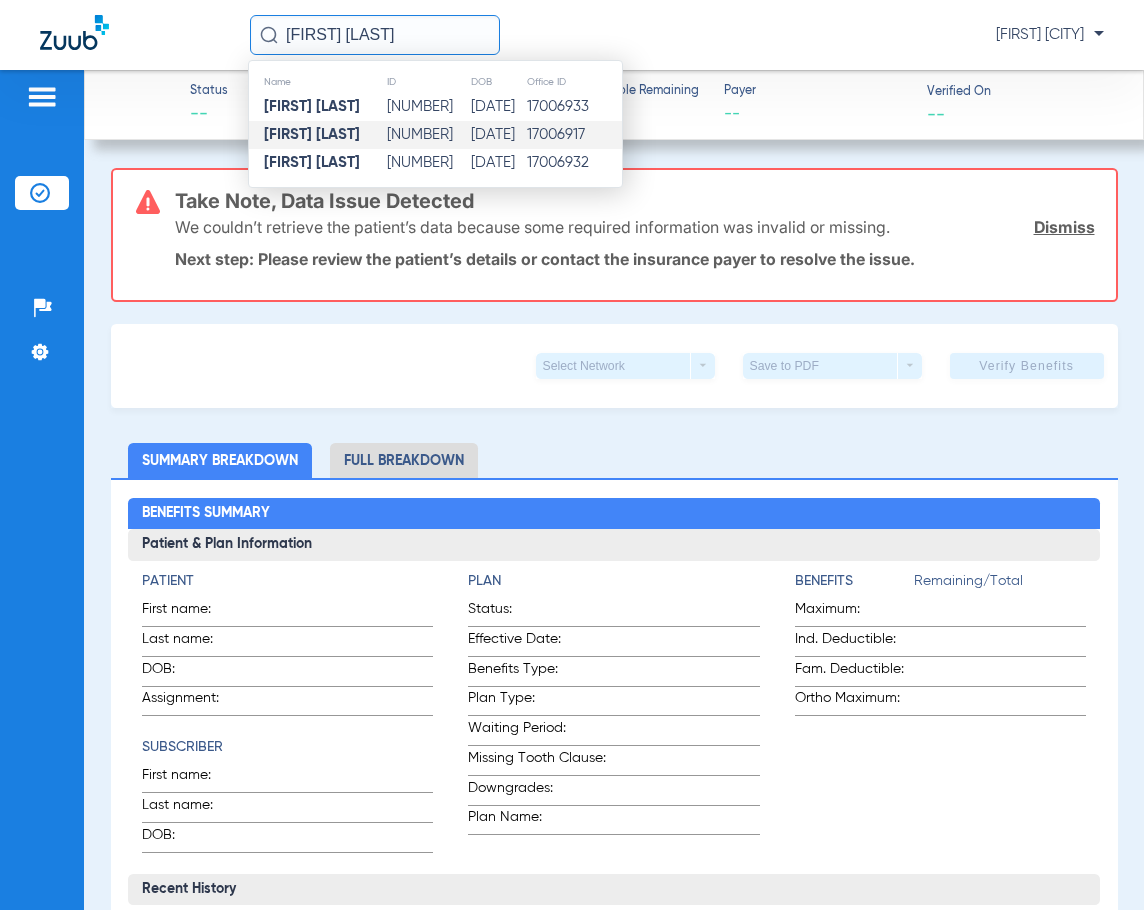 type on "[FIRST] [LAST]" 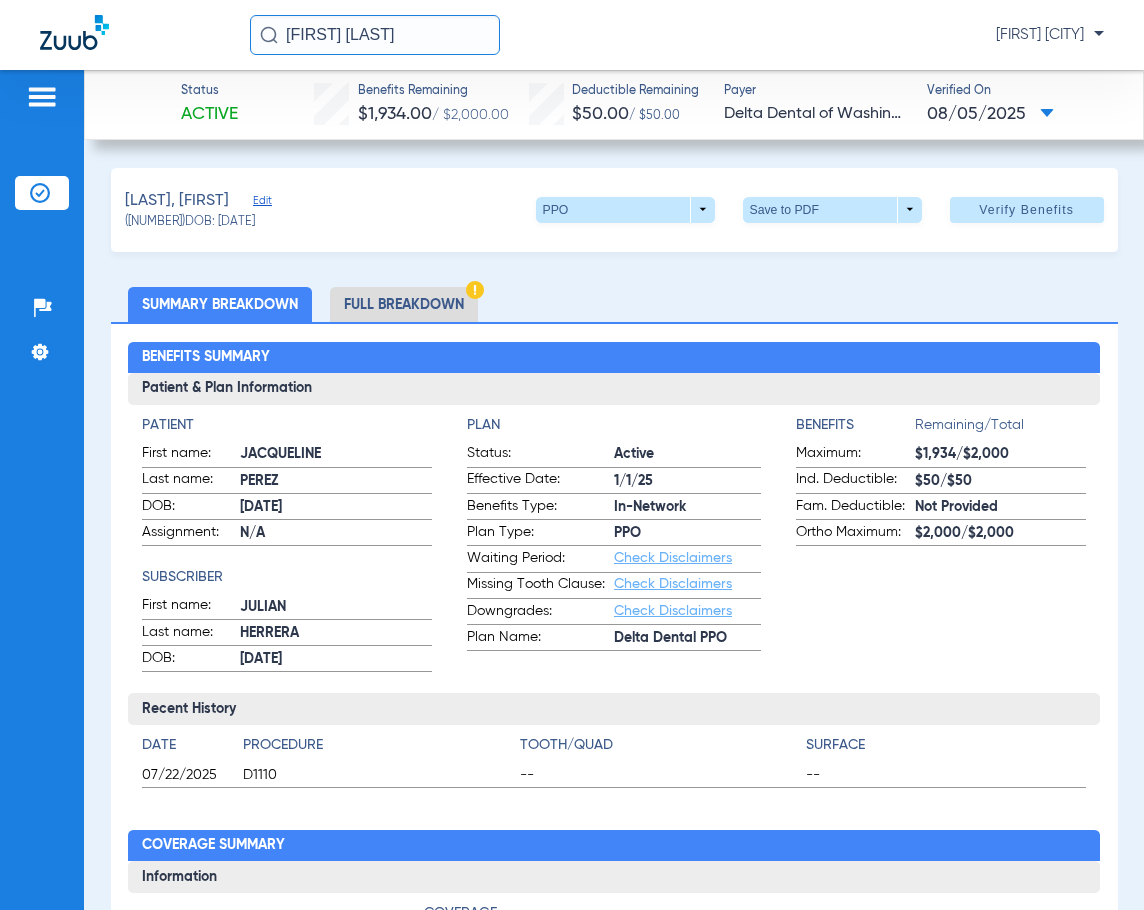 drag, startPoint x: 438, startPoint y: 38, endPoint x: -517, endPoint y: 79, distance: 955.8797 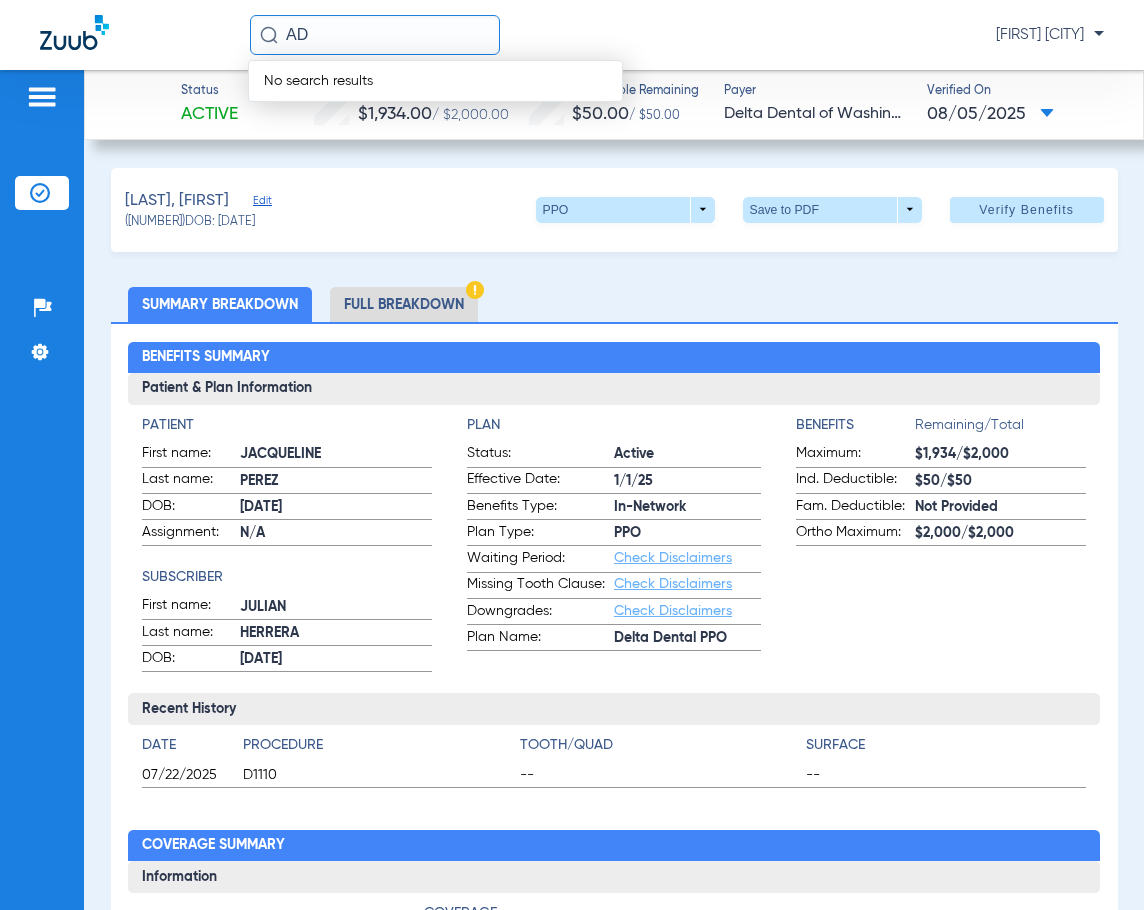 type on "A" 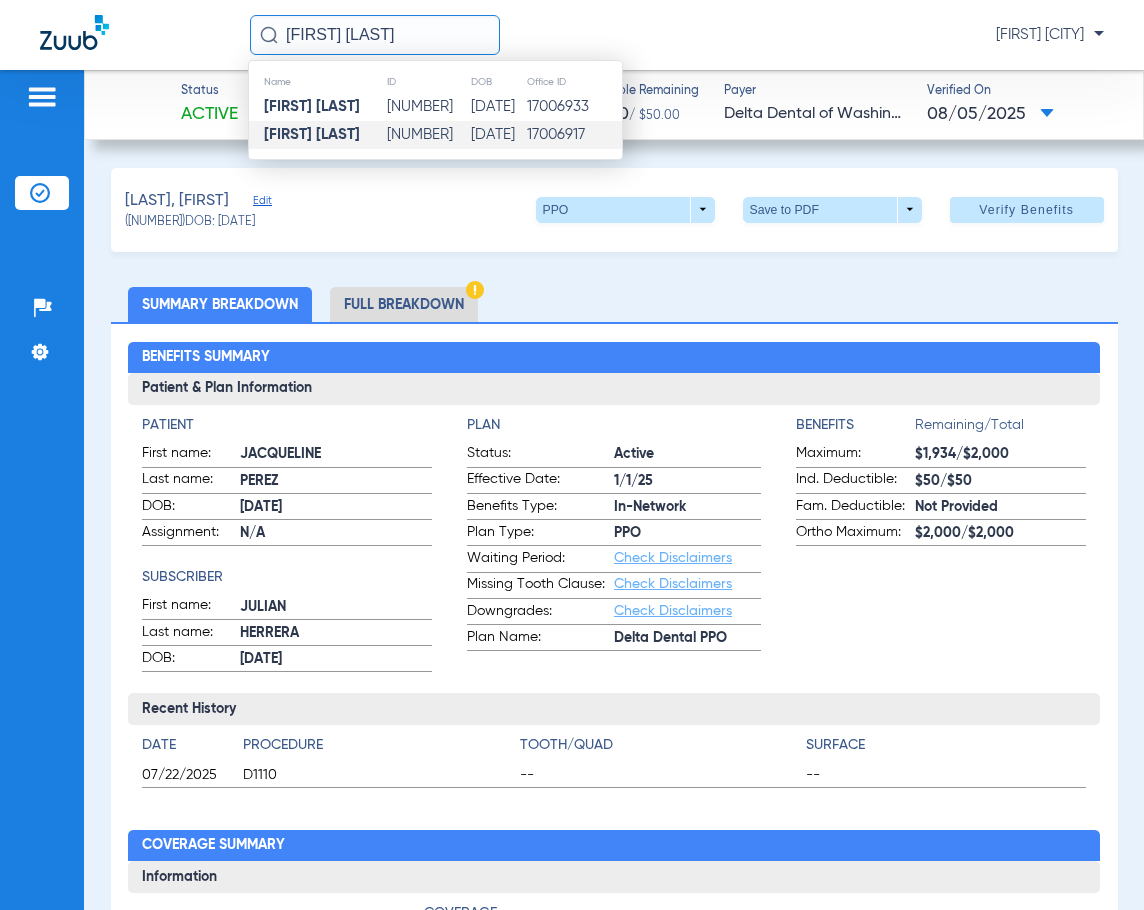 click on "[DATE]" 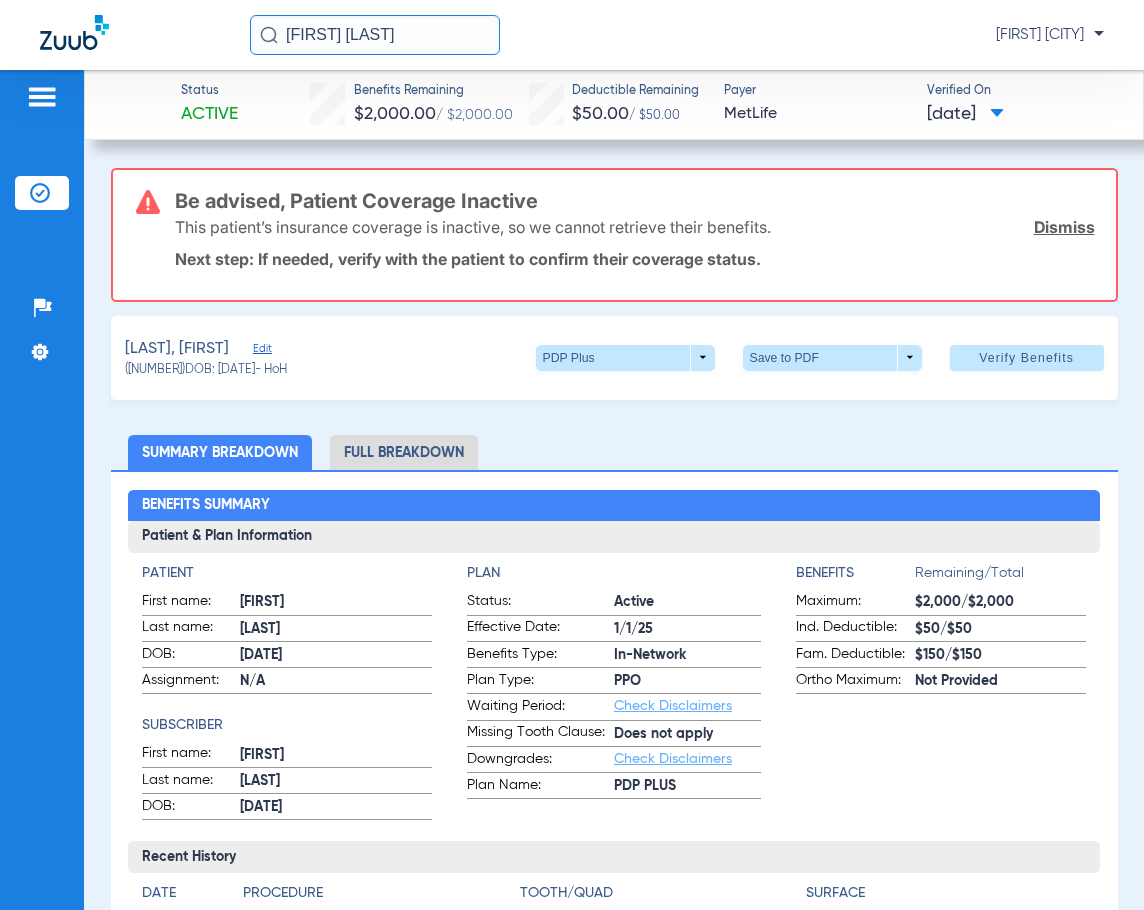 click on "Dismiss" 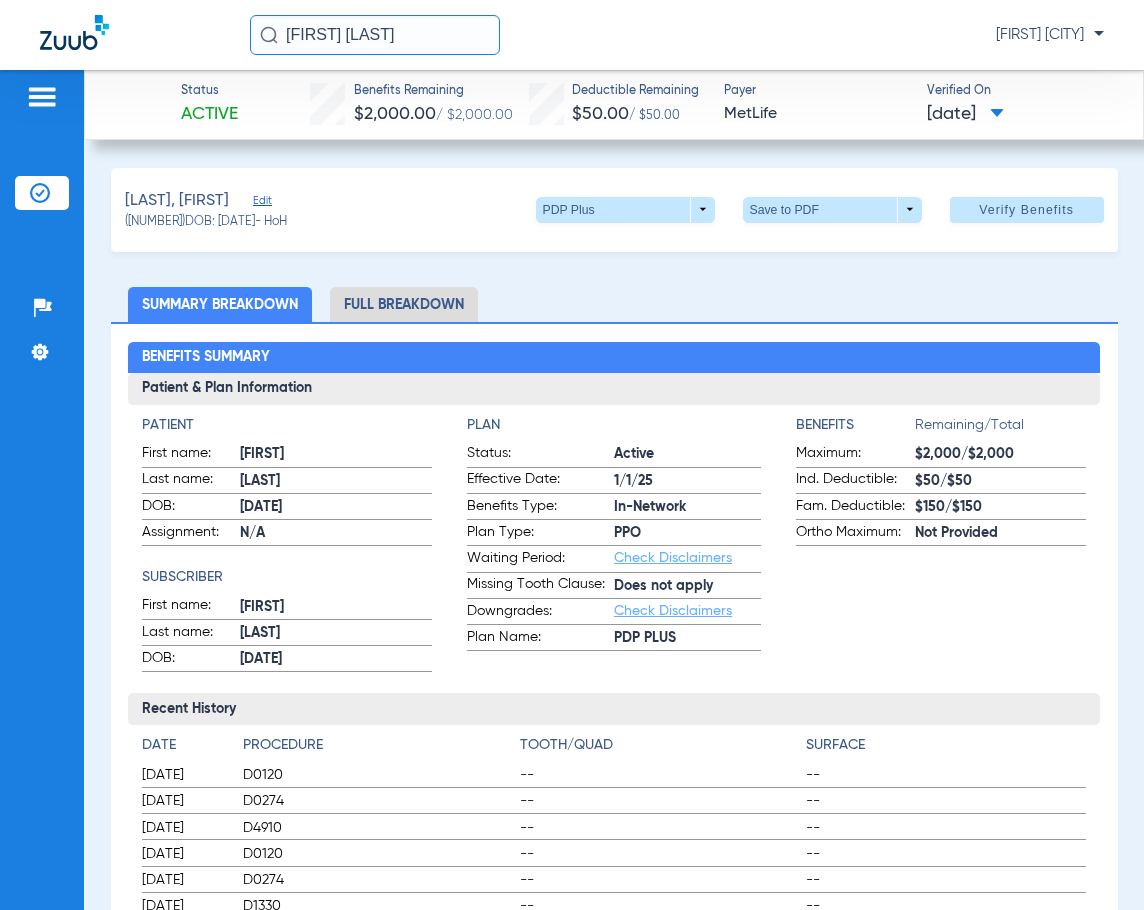 click on "Status Active  Benefits Remaining   $2,000.00   / $2,000.00   Deductible Remaining   $50.00   / $50.00  Payer MetLife  Verified On
06/17/2025" 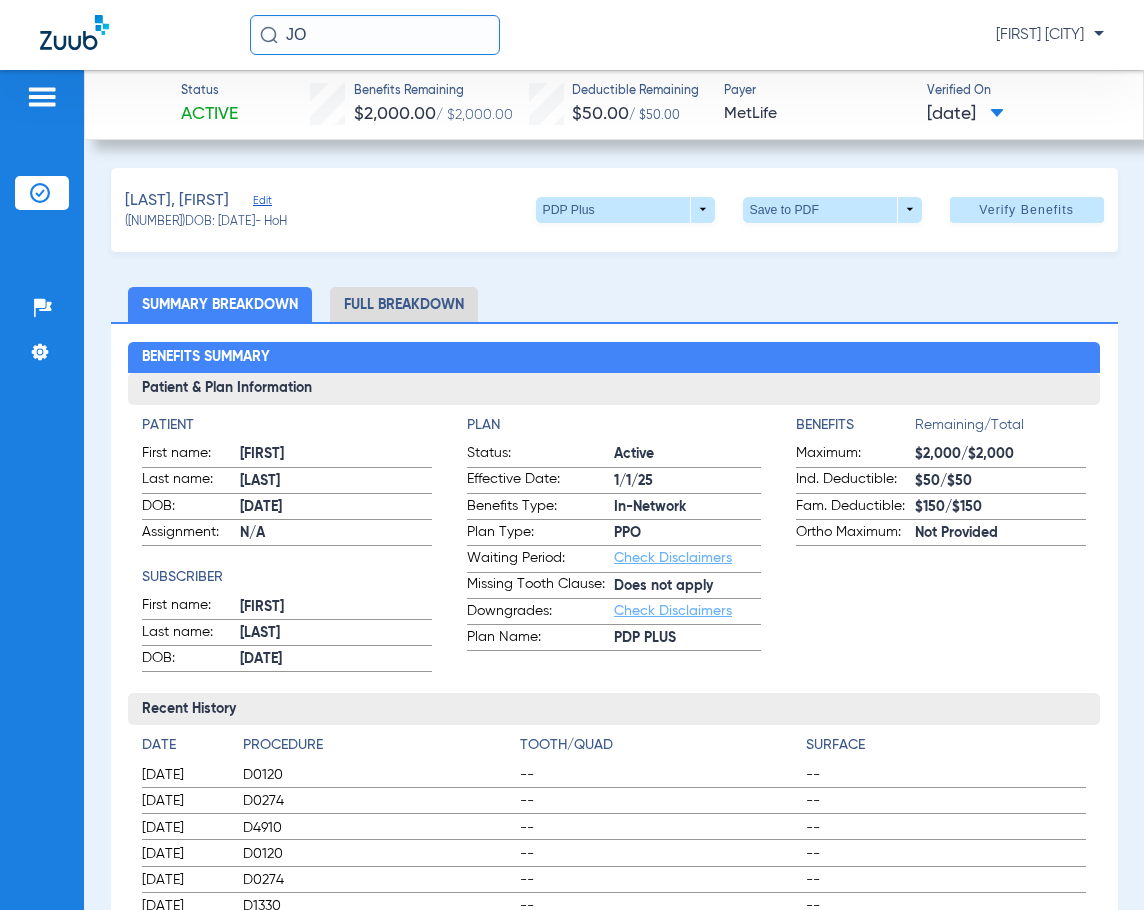 type on "J" 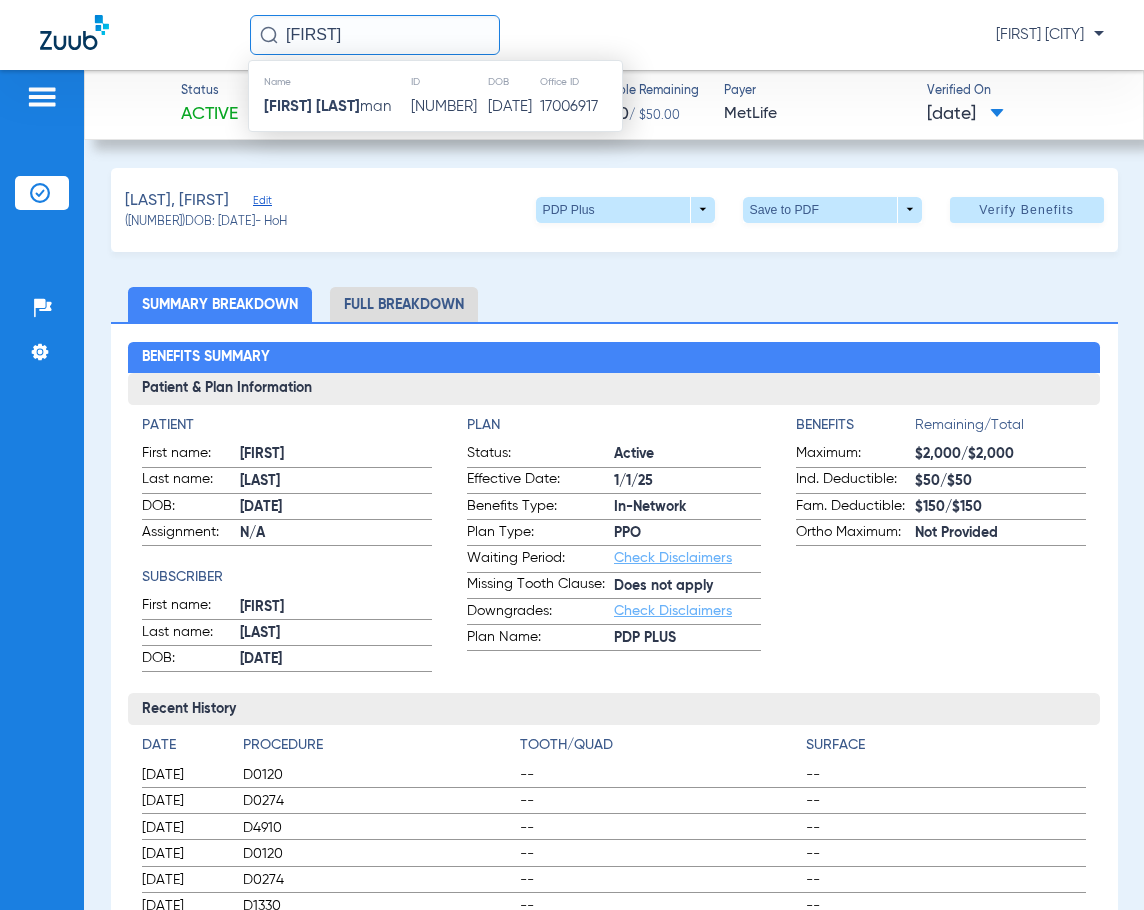 type on "[FIRST]" 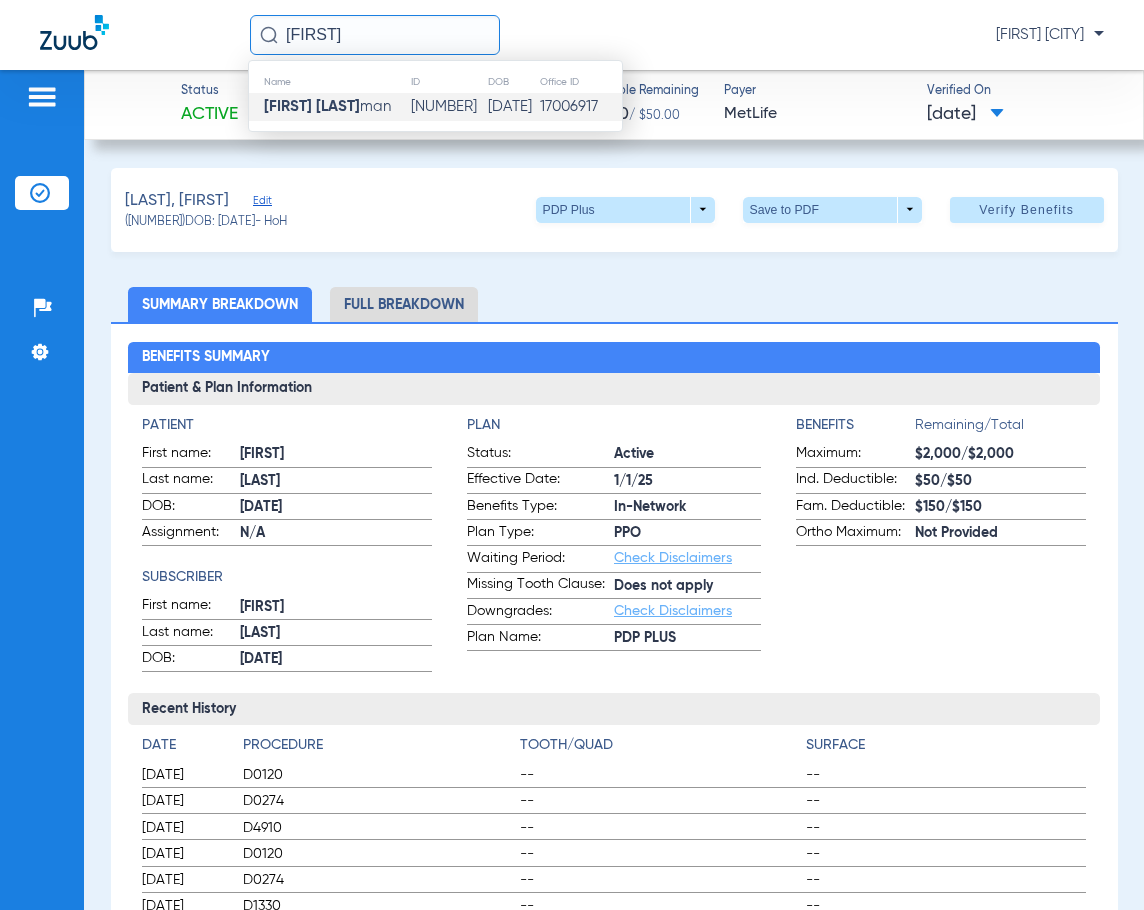 click on "[FIRST] [LAST]" 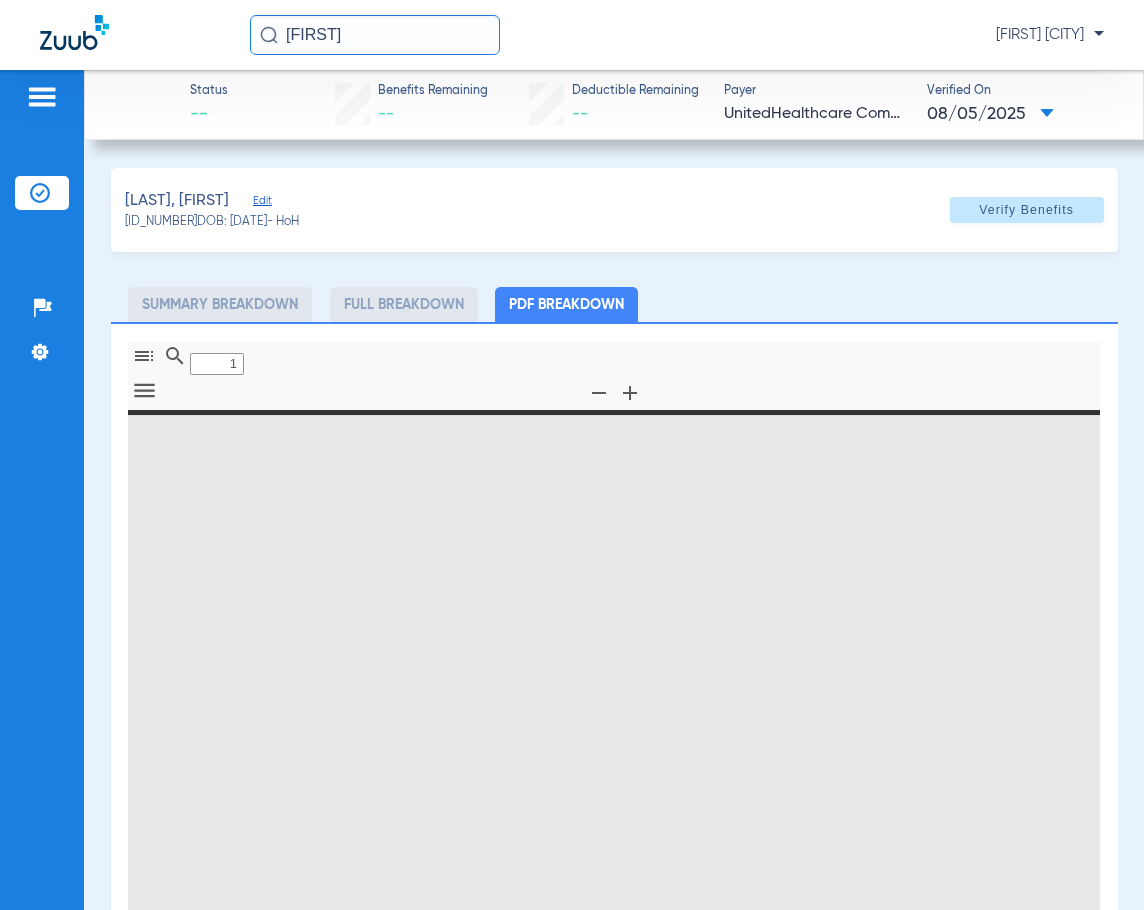 type on "0" 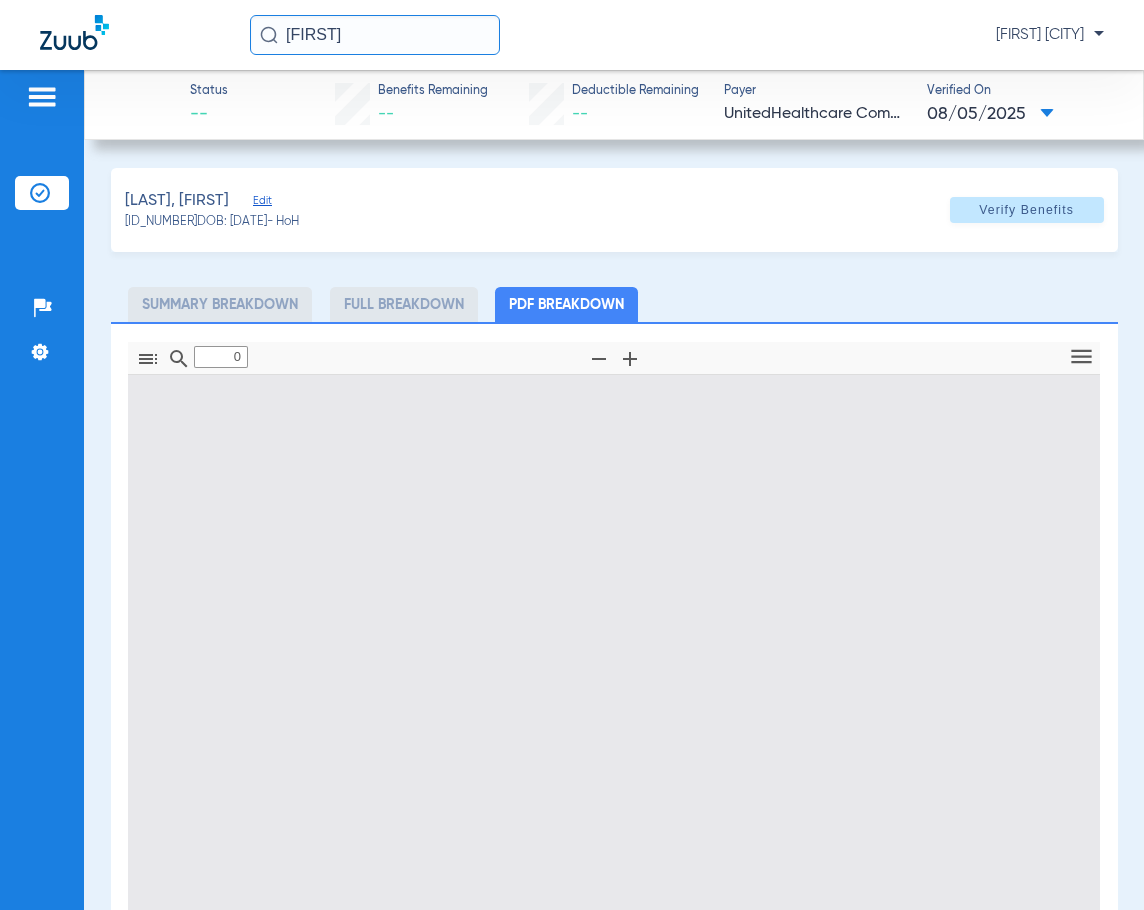 type on "1" 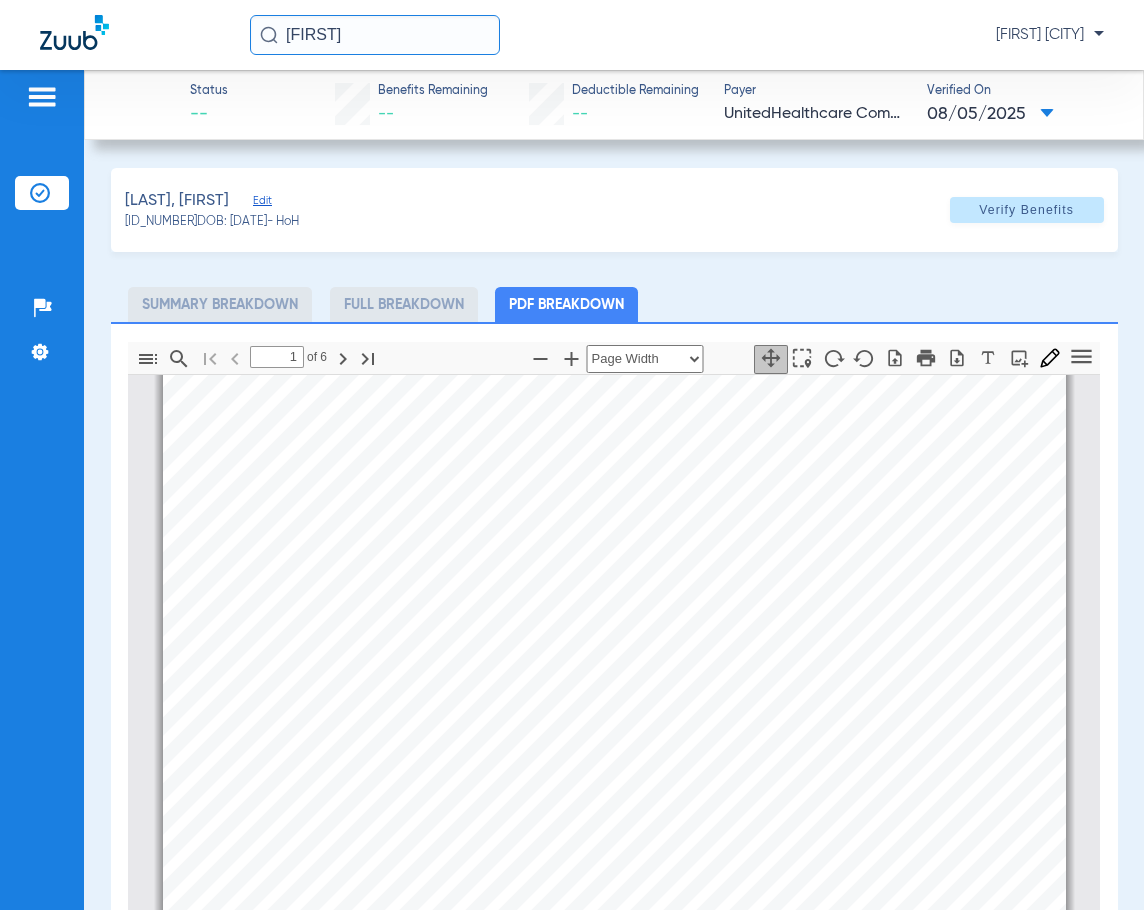 scroll, scrollTop: 110, scrollLeft: 0, axis: vertical 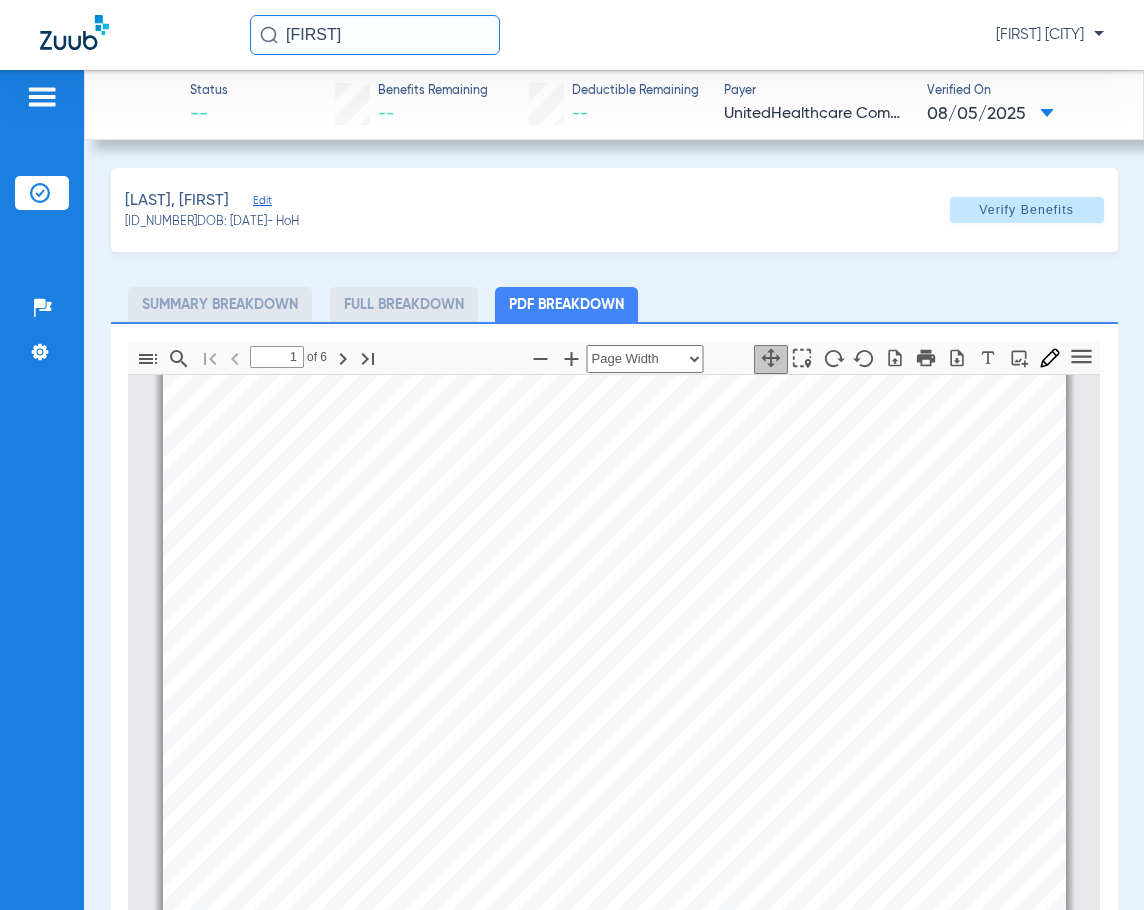 drag, startPoint x: 451, startPoint y: 38, endPoint x: -261, endPoint y: -41, distance: 716.3693 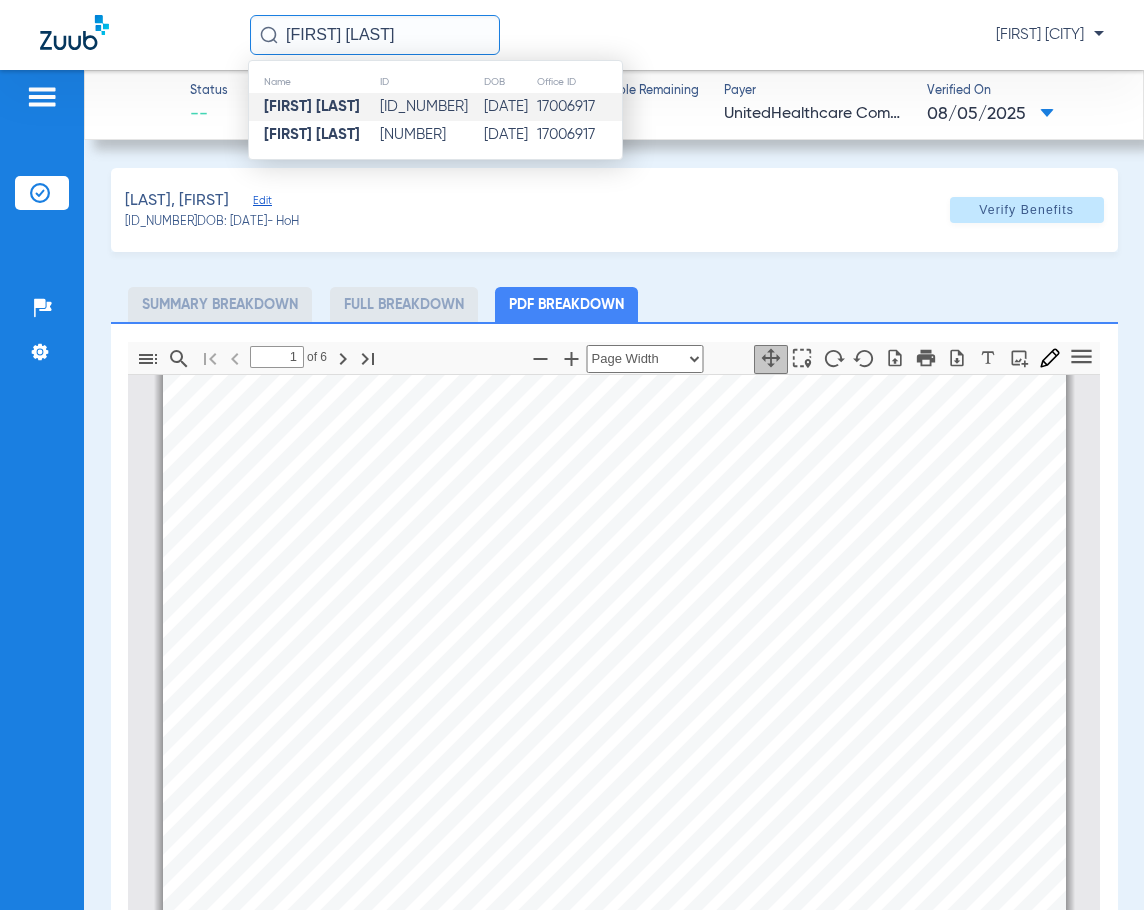 type on "[FIRST] [LAST]" 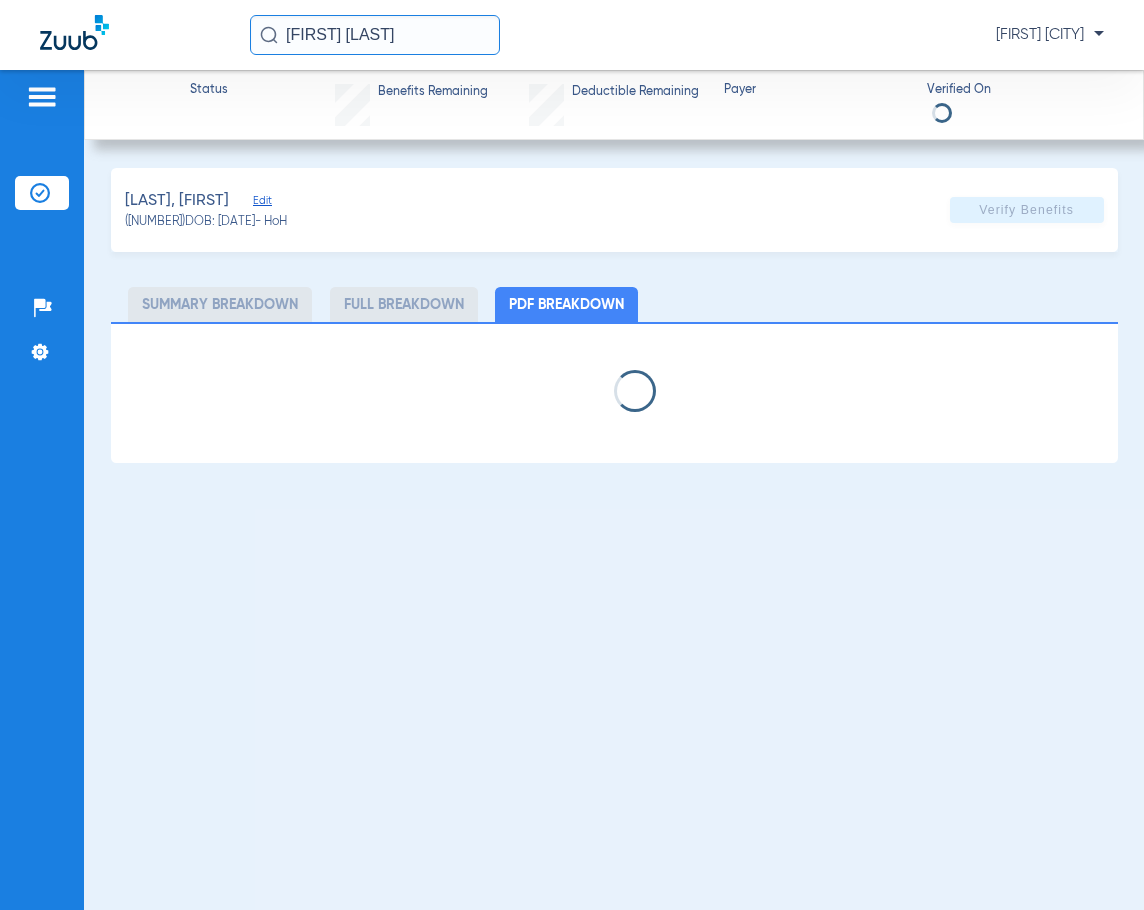 select on "page-width" 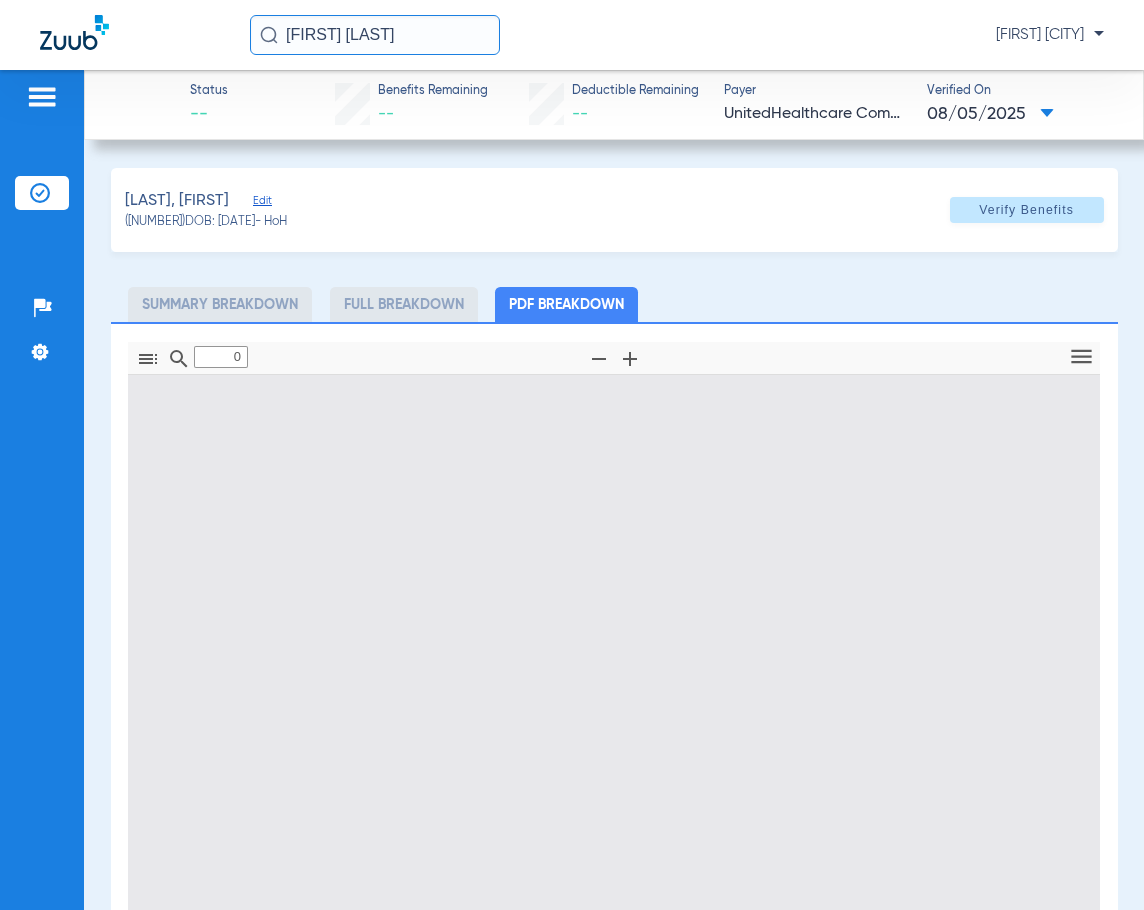 type on "1" 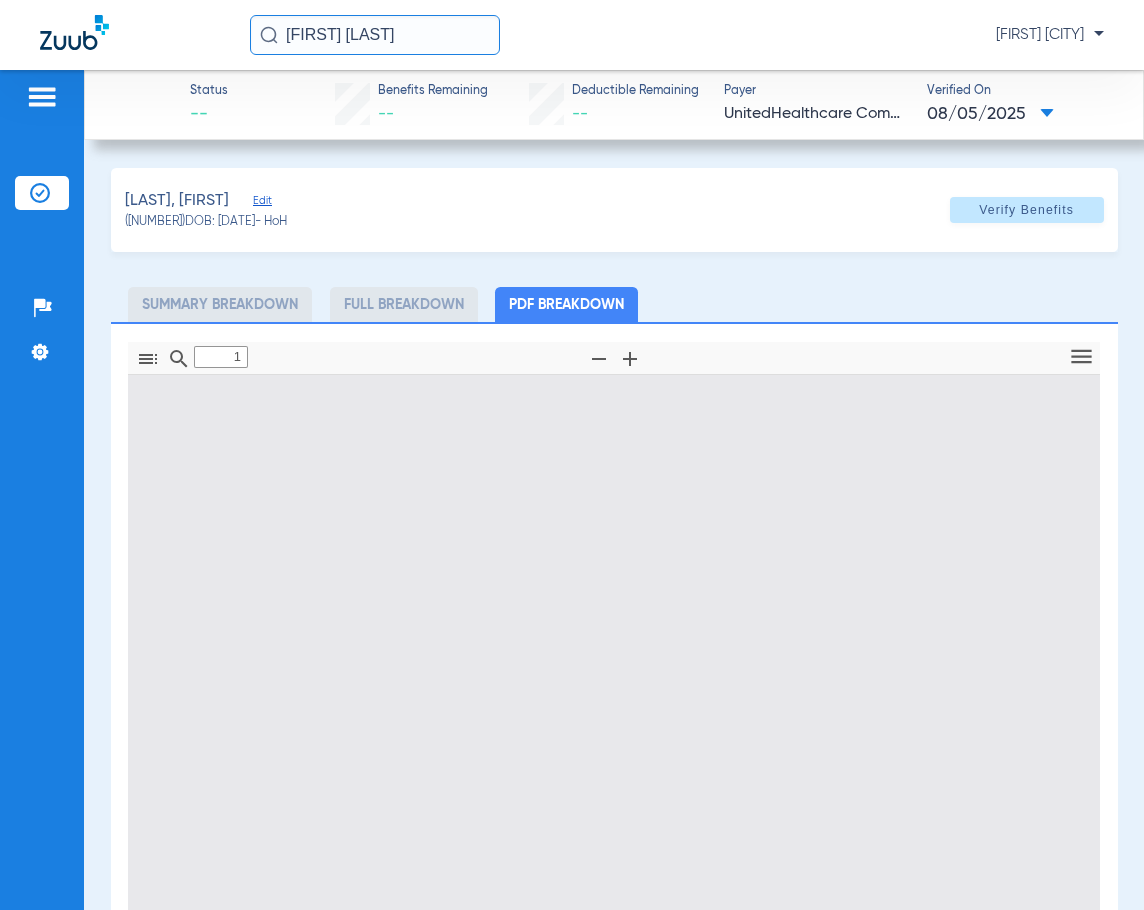 scroll, scrollTop: 10, scrollLeft: 0, axis: vertical 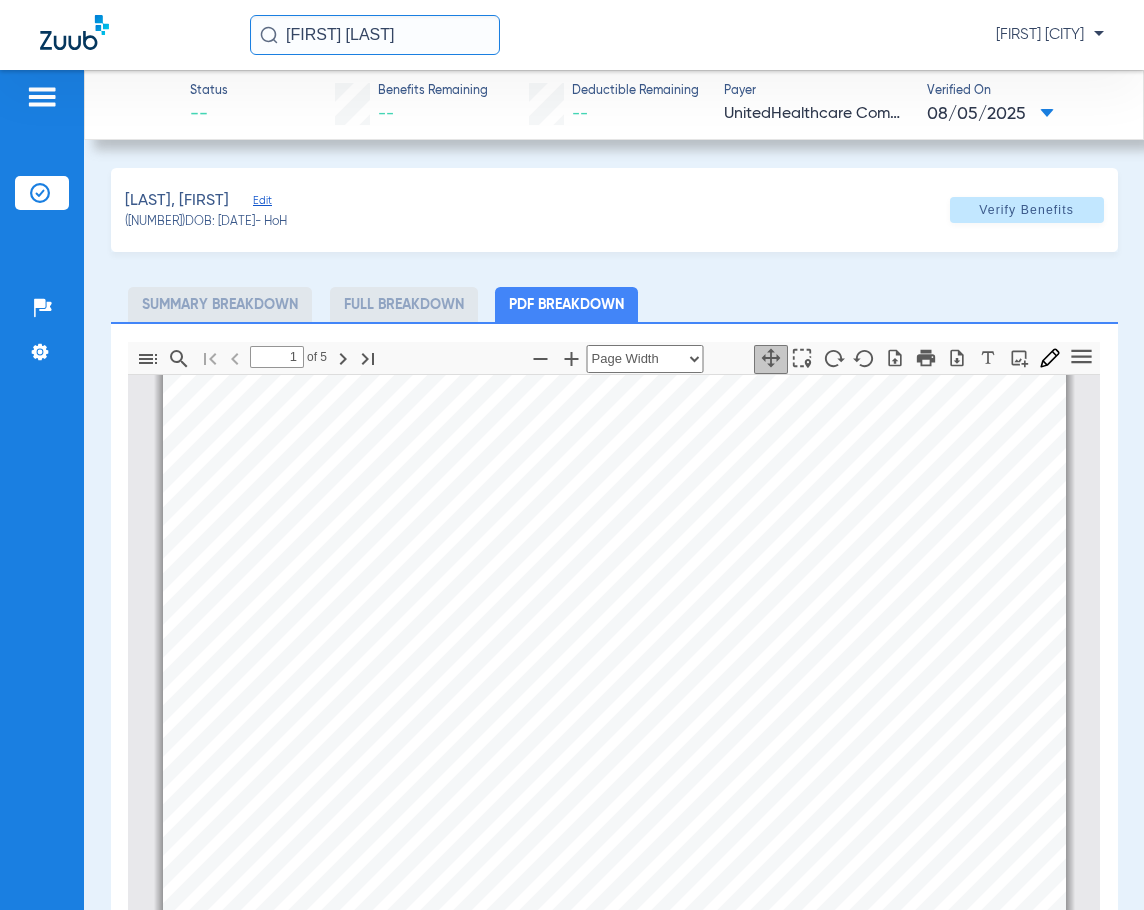 drag, startPoint x: 411, startPoint y: 51, endPoint x: -98, endPoint y: 57, distance: 509.03537 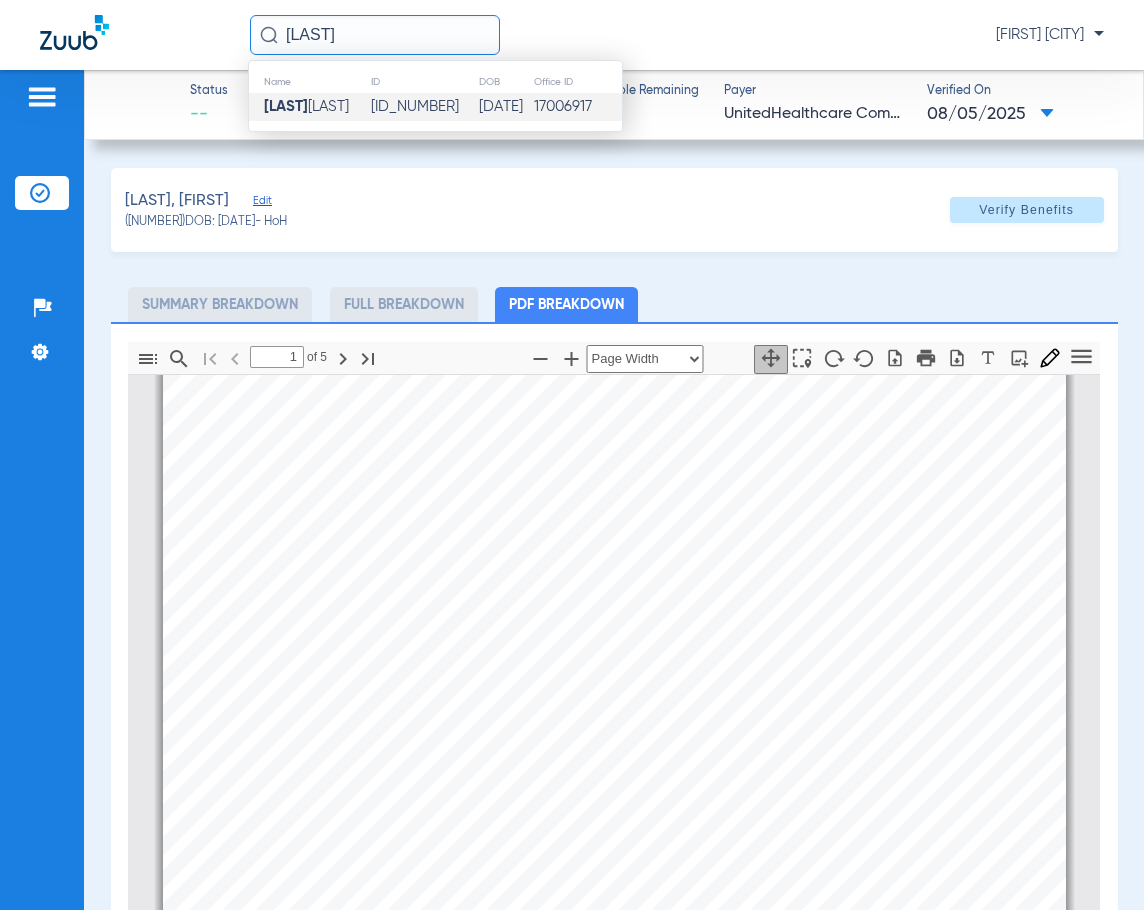 type on "[LAST]" 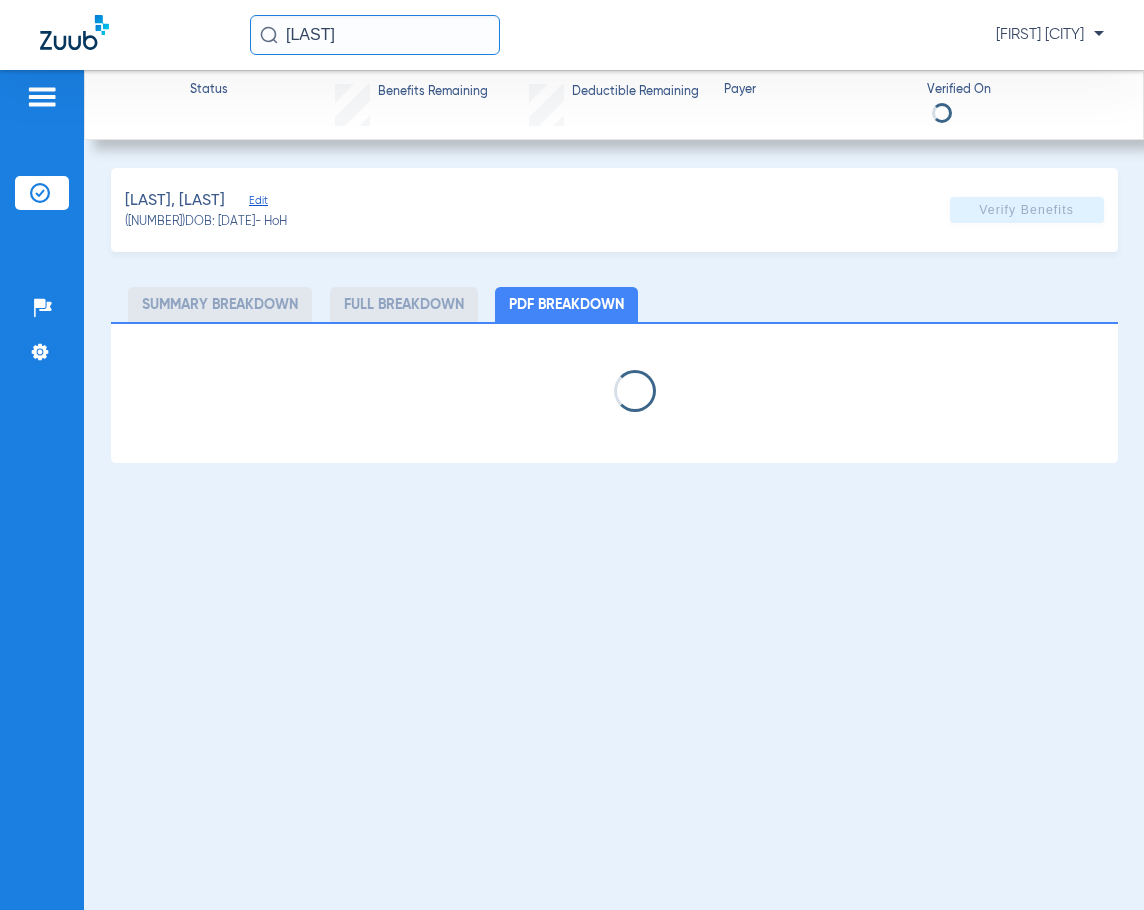 select on "page-width" 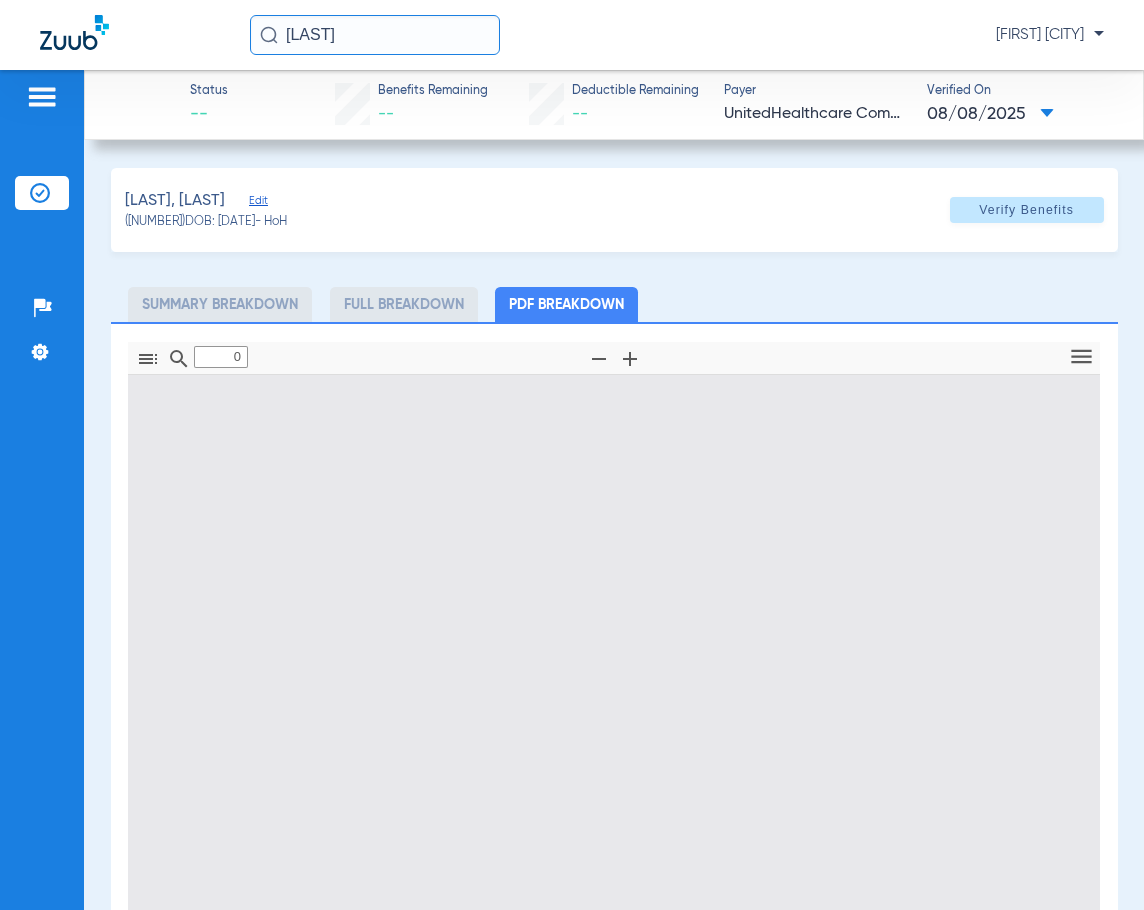 type on "1" 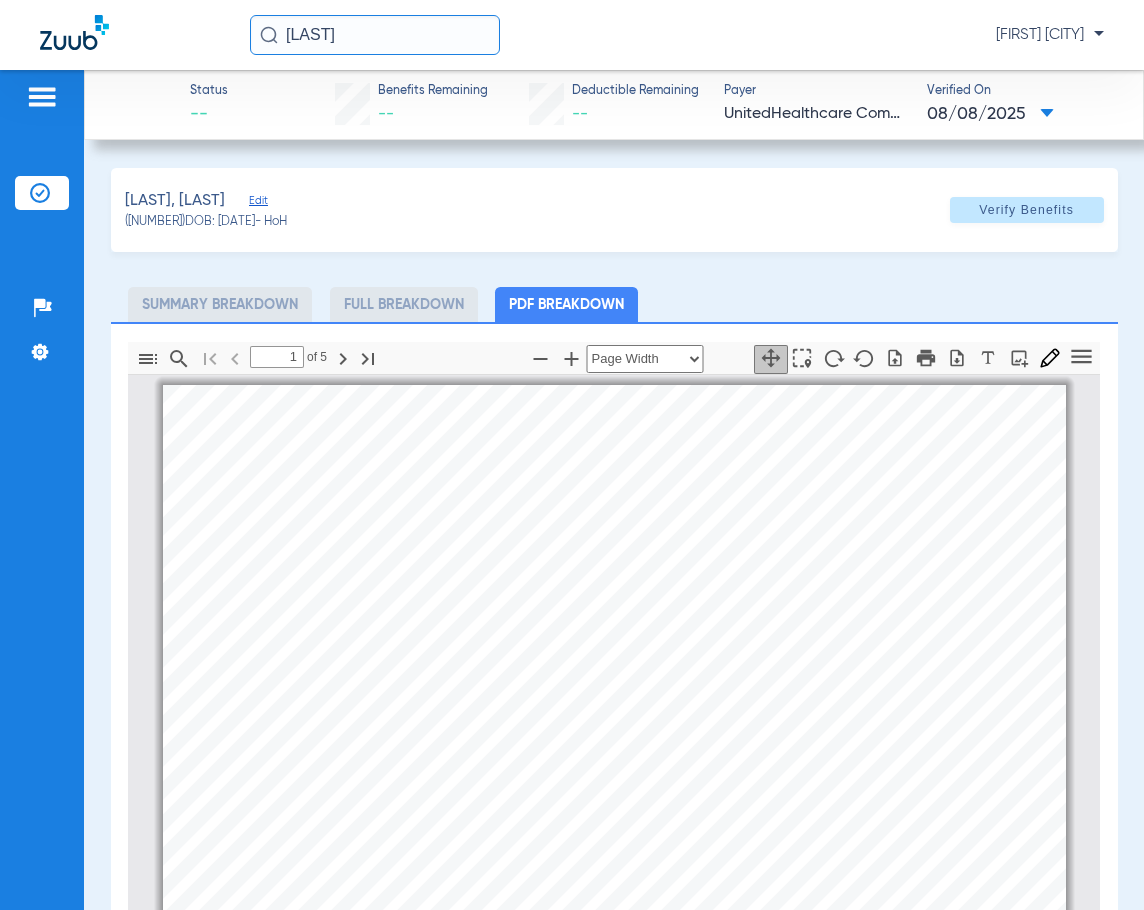 scroll, scrollTop: 10, scrollLeft: 0, axis: vertical 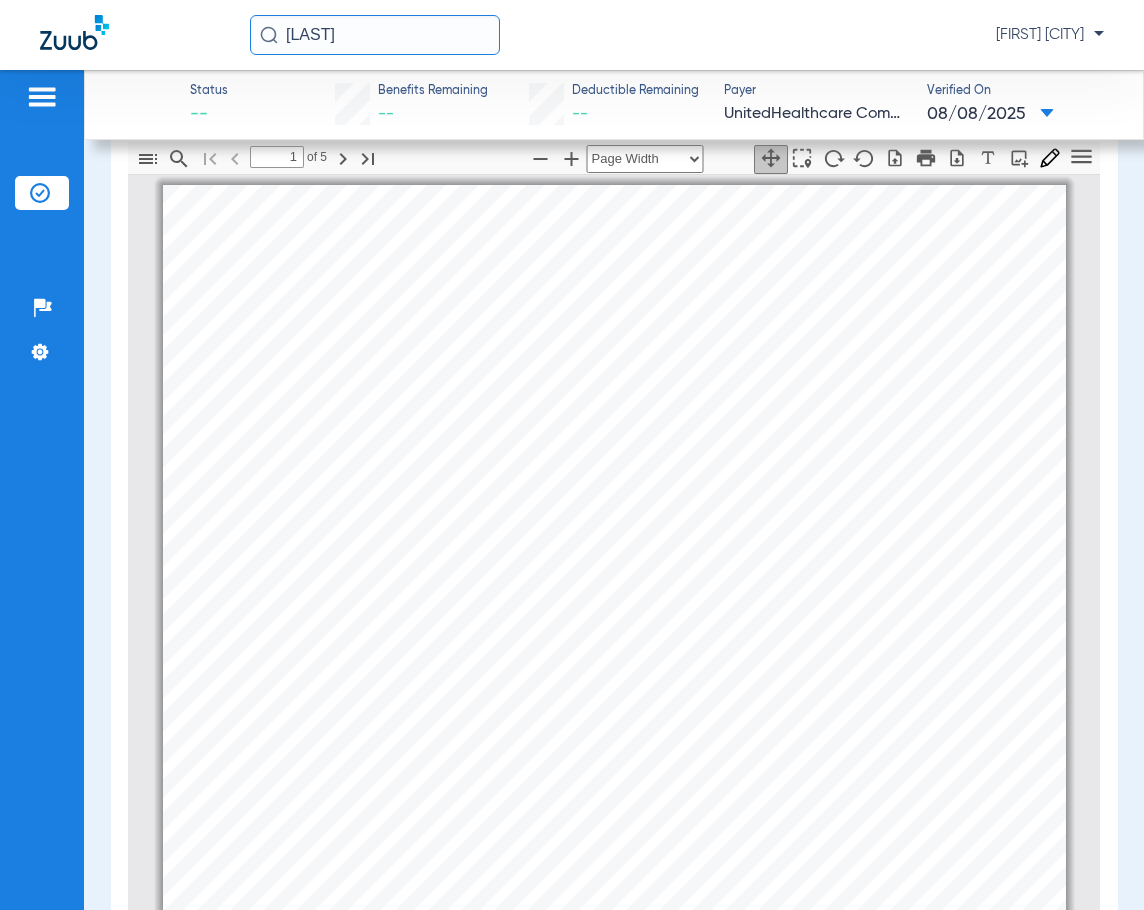 drag, startPoint x: 447, startPoint y: 45, endPoint x: -363, endPoint y: 45, distance: 810 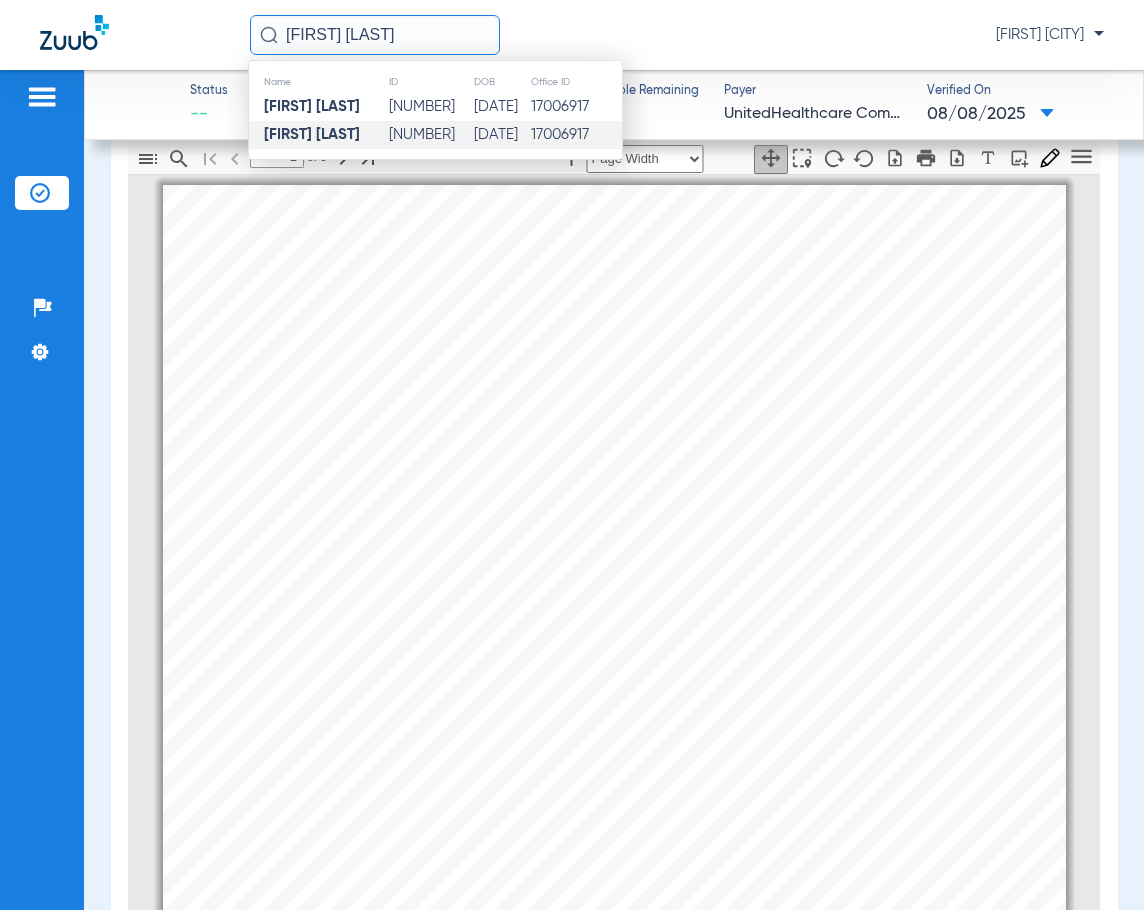 click on "[NUMBER]" 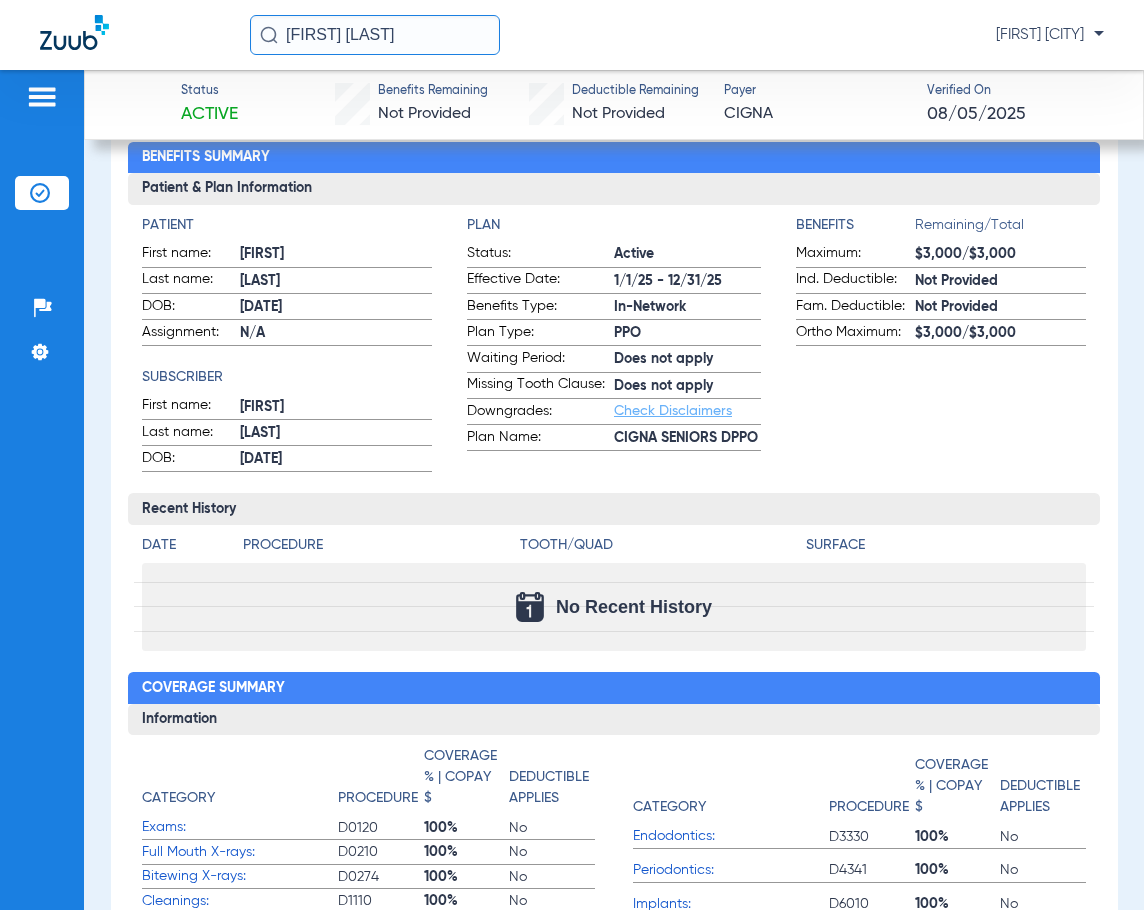 drag, startPoint x: 463, startPoint y: 27, endPoint x: -244, endPoint y: 50, distance: 707.374 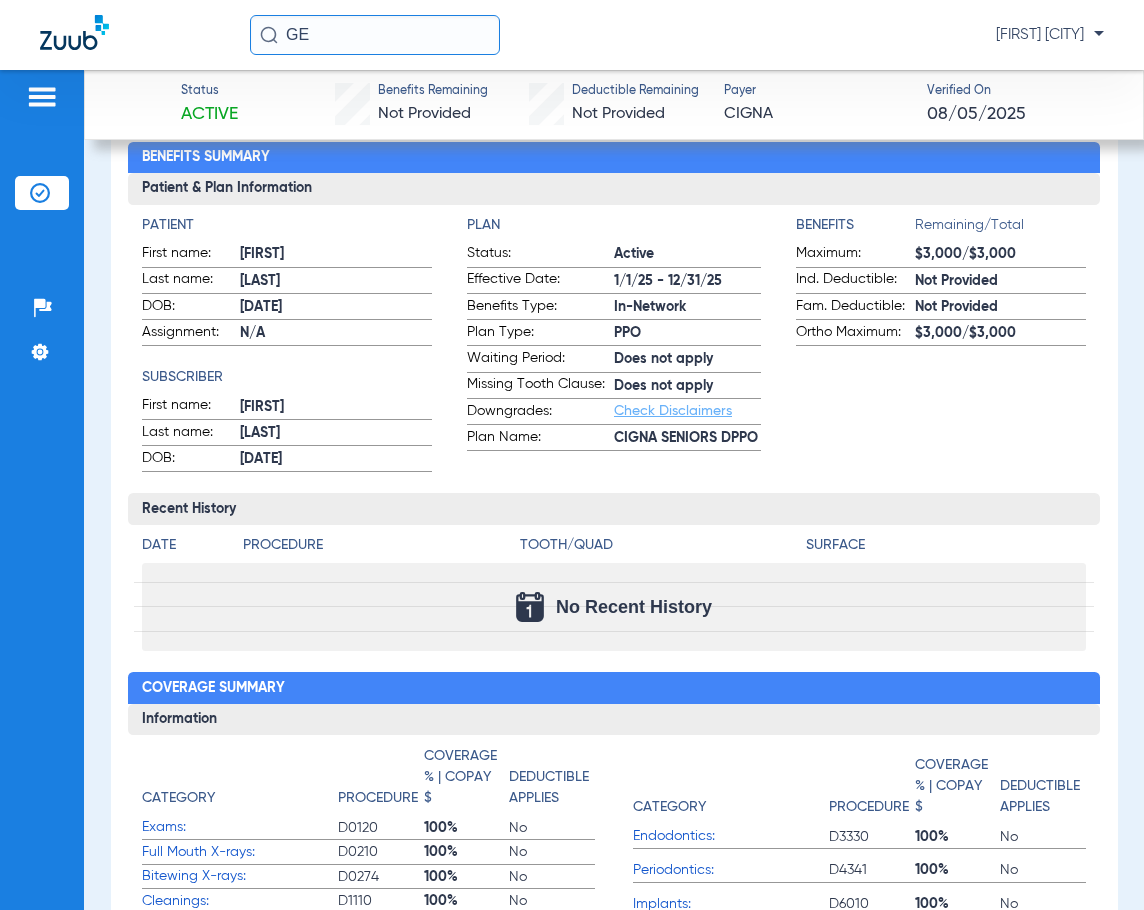 type on "G" 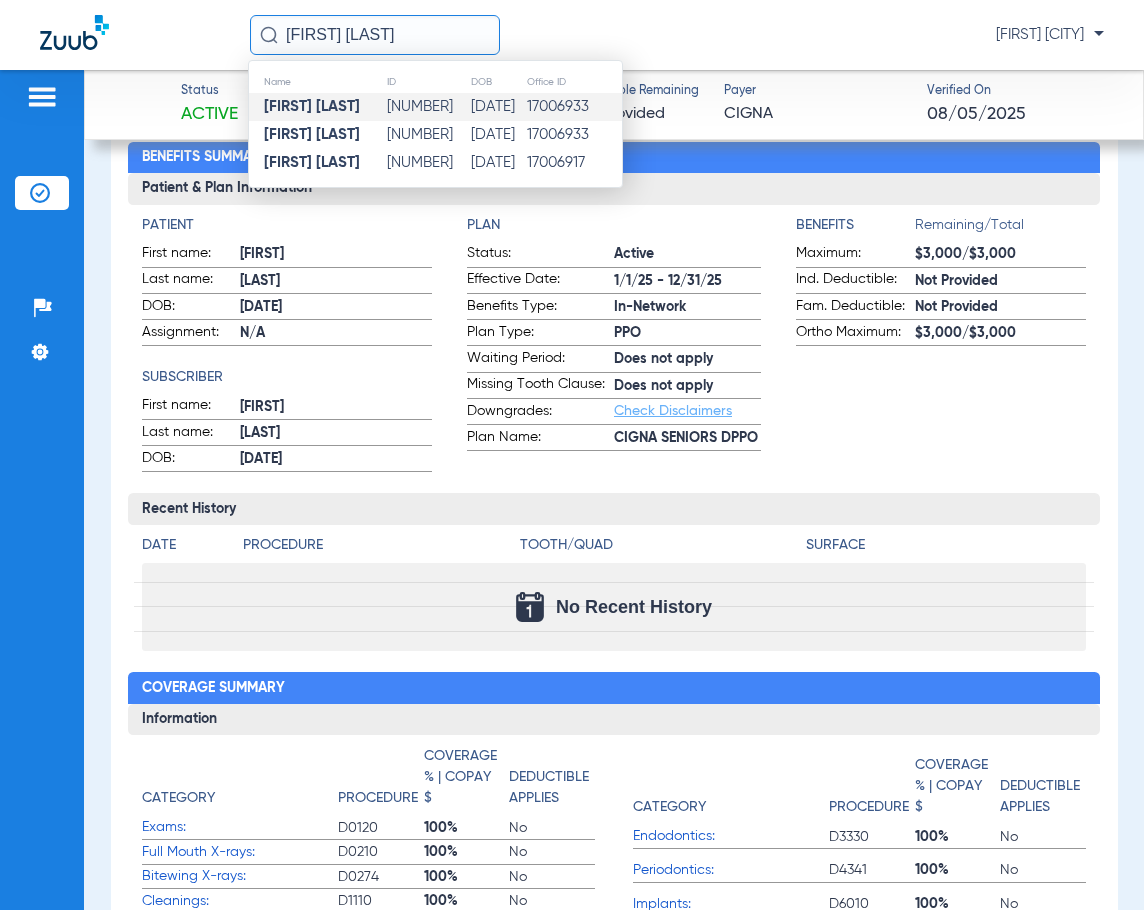 type on "[FIRST] [LAST]" 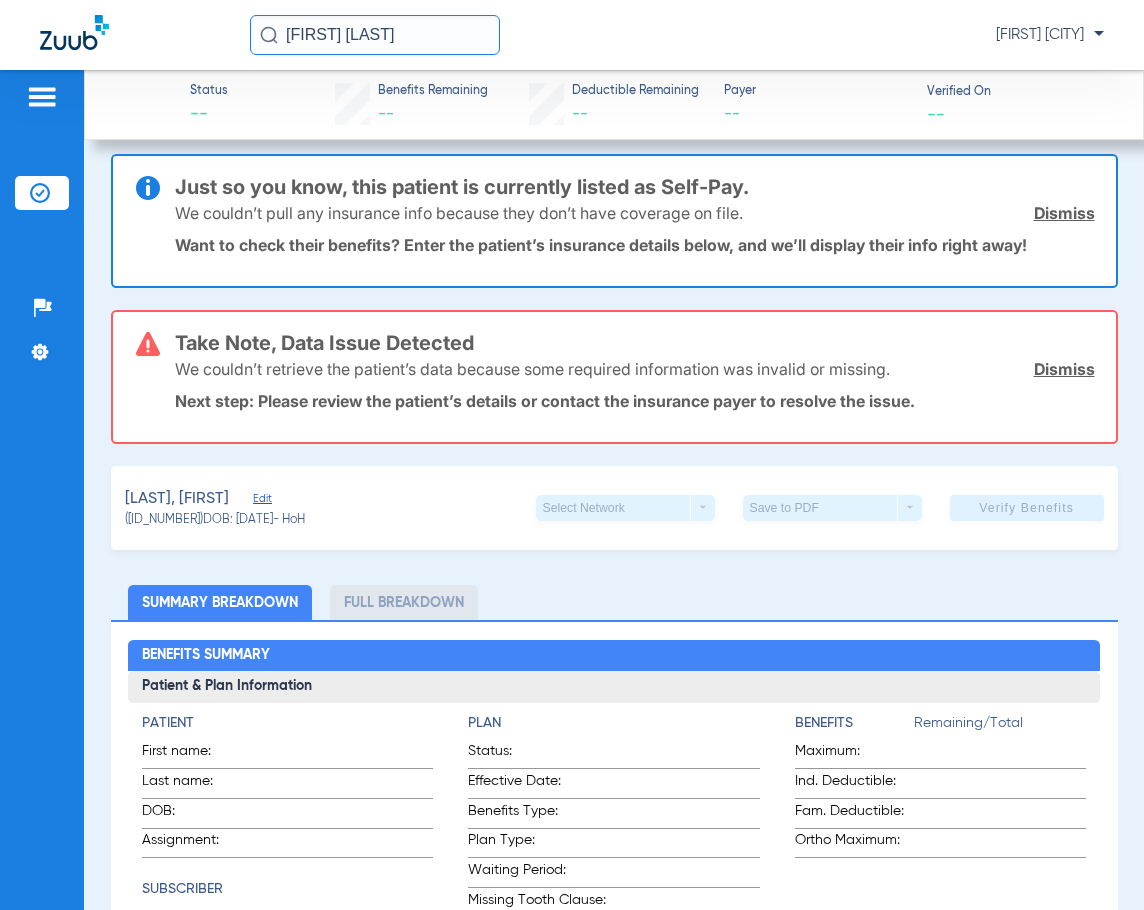 scroll, scrollTop: 0, scrollLeft: 0, axis: both 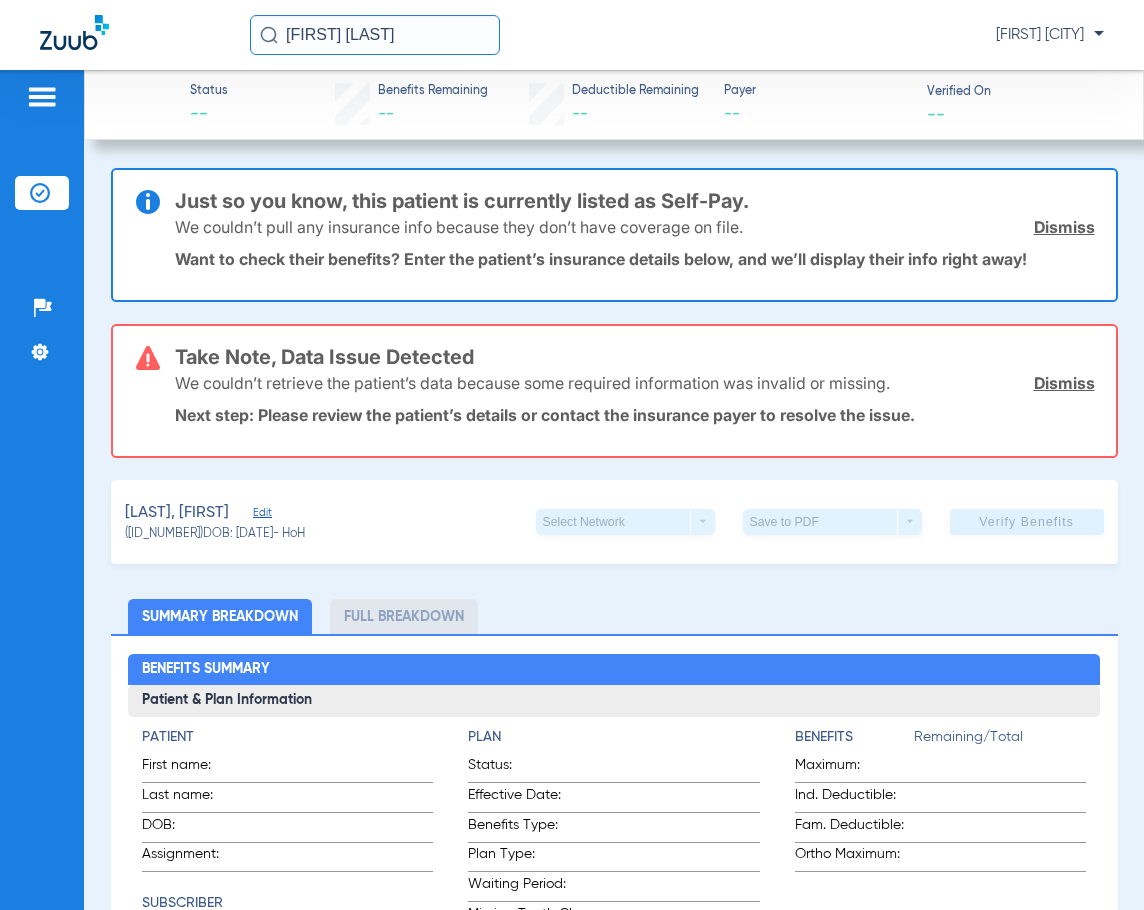 click on "Dismiss" 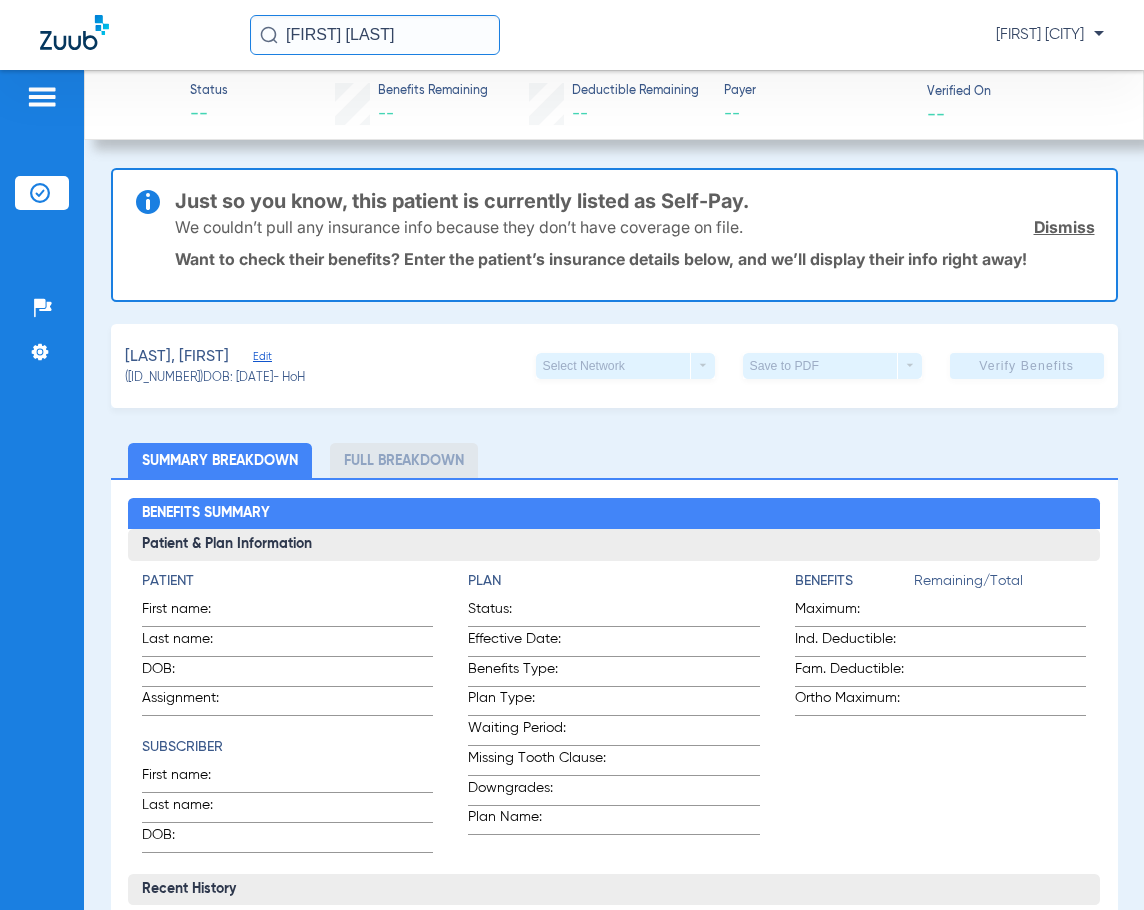 click on "We couldn’t pull any insurance info because they don’t have coverage on file.  Dismiss" 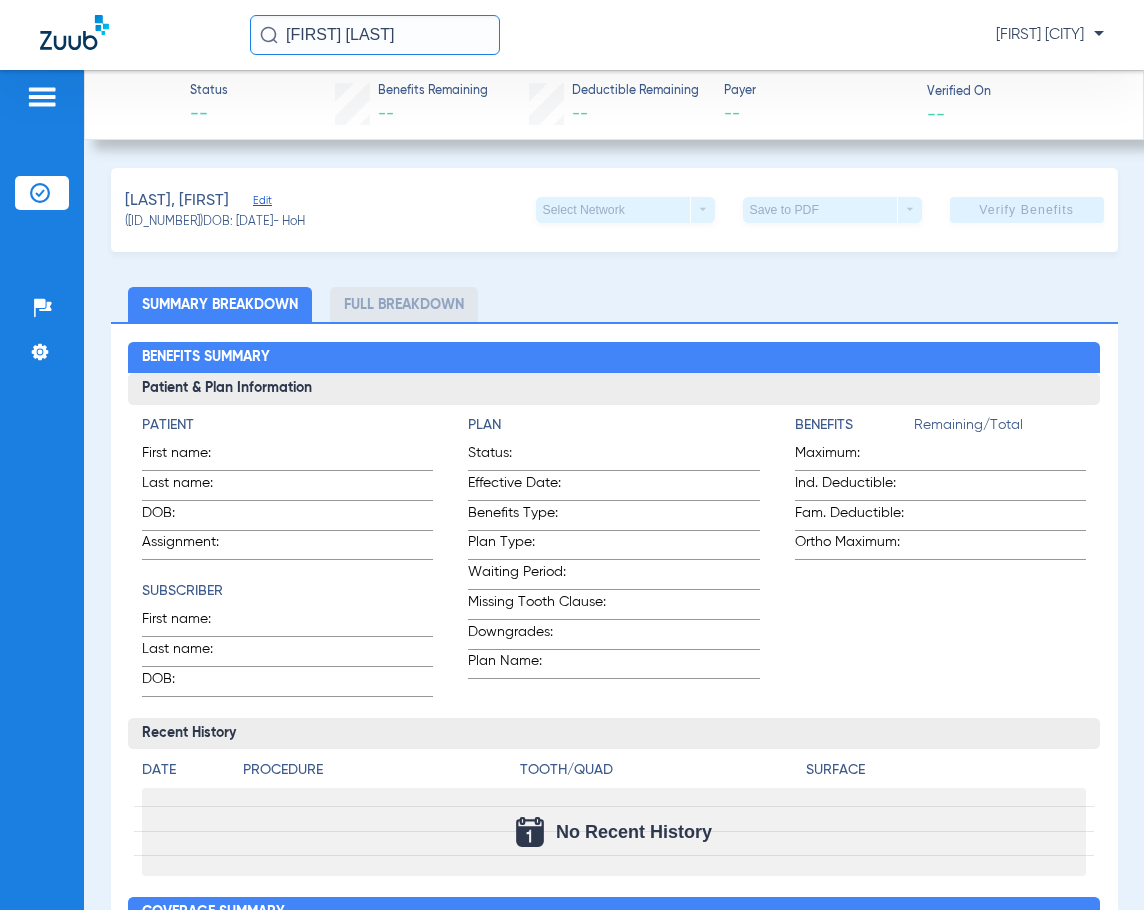 click on "[FIRST] [LAST]" 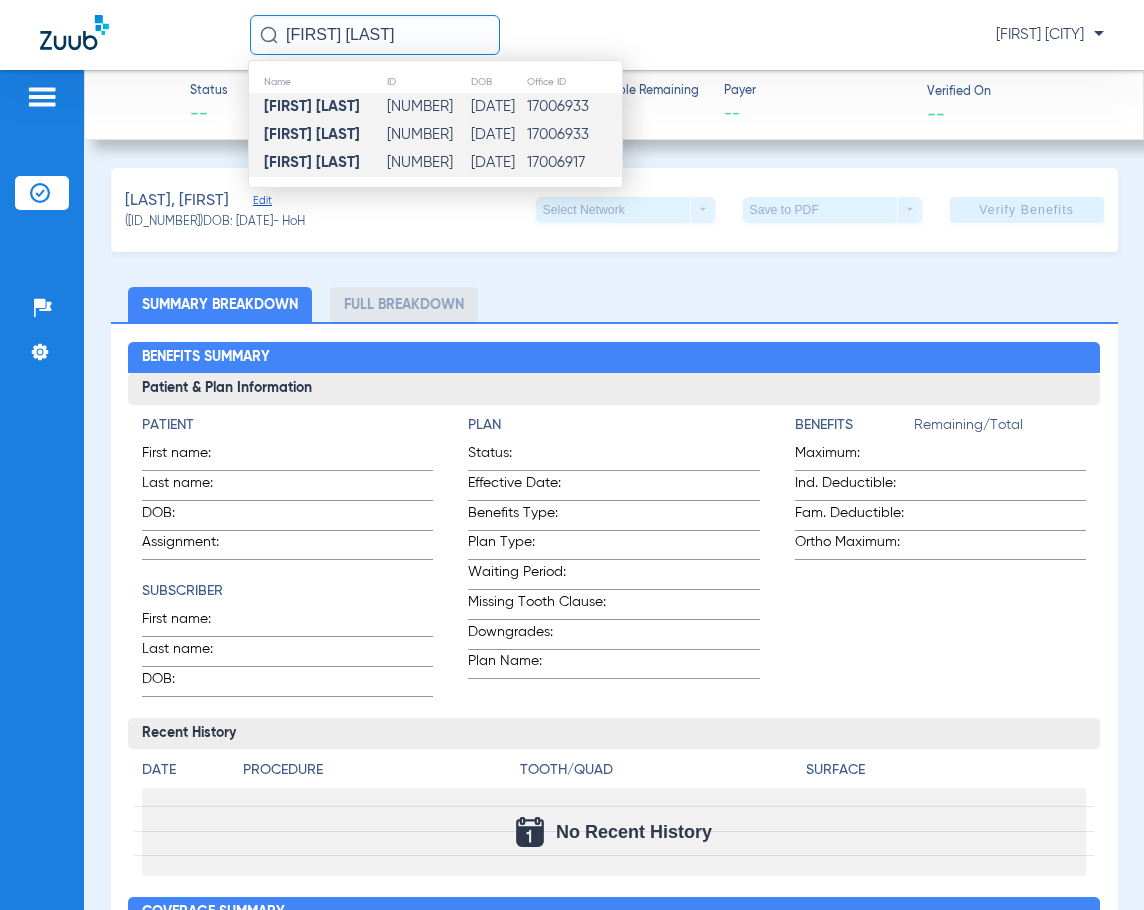 click on "[NUMBER]" 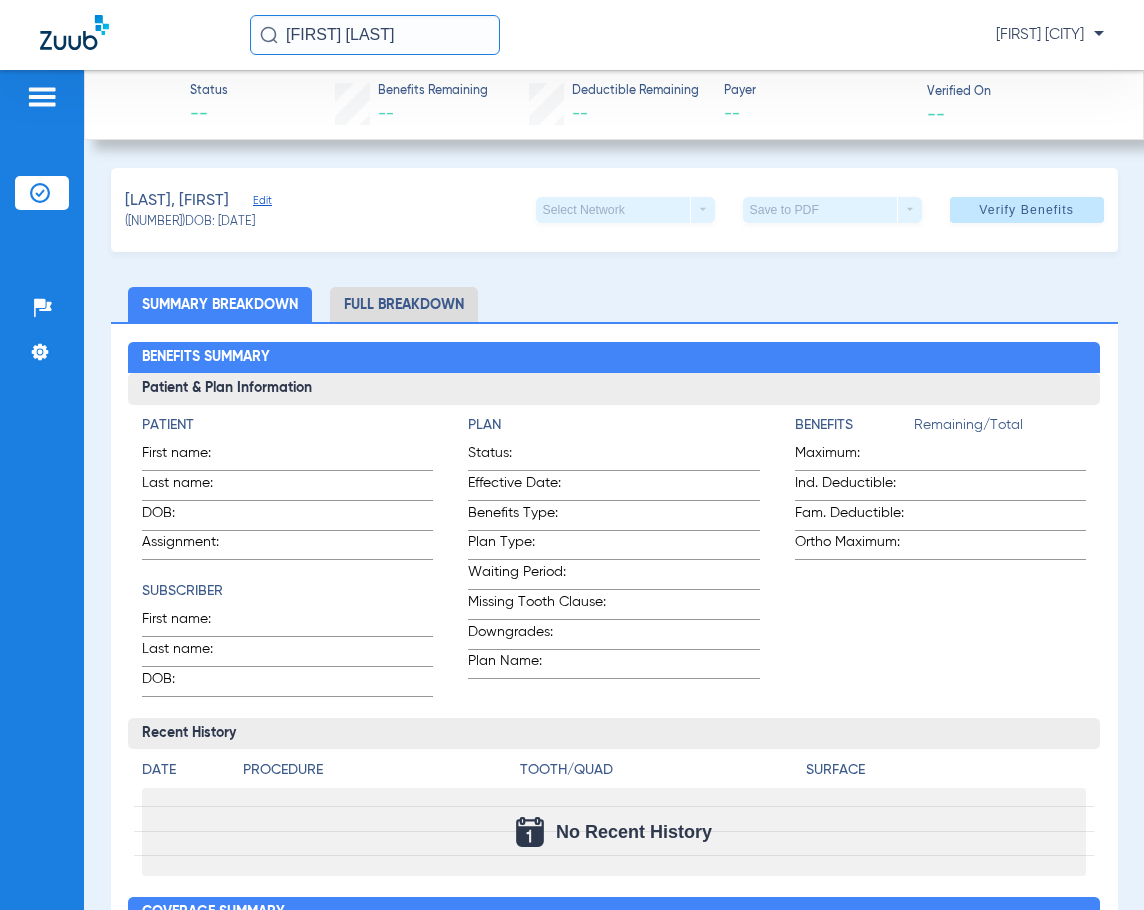 click on "[FIRST] [LAST]" 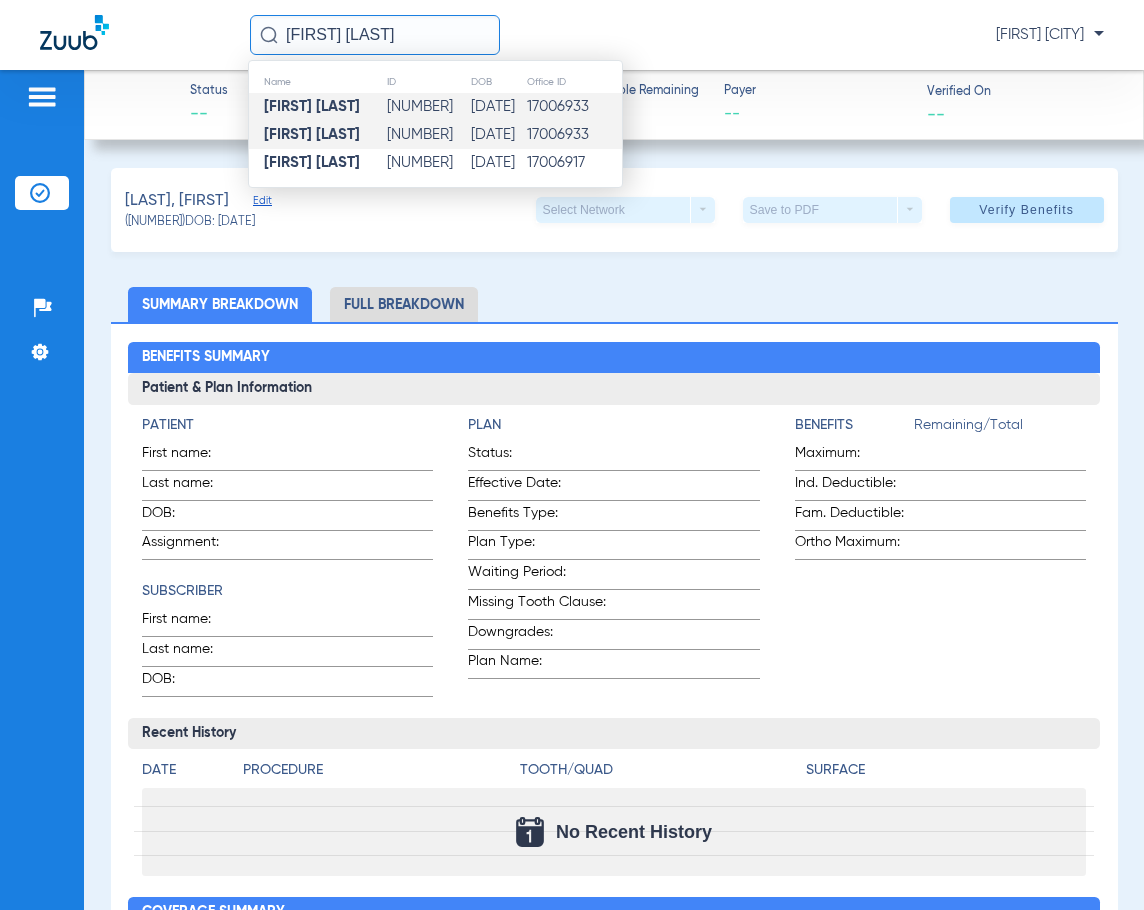 click on "[DATE]" 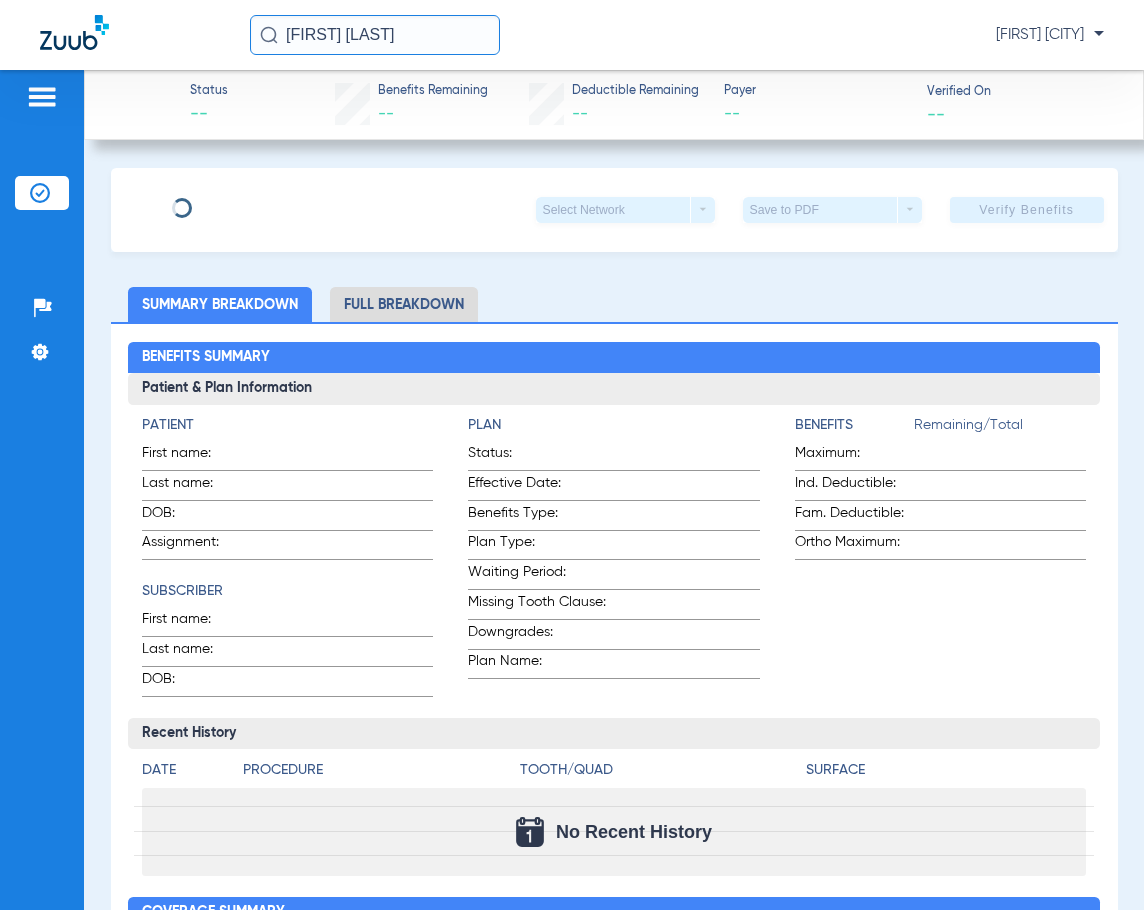 type on "[FIRST]" 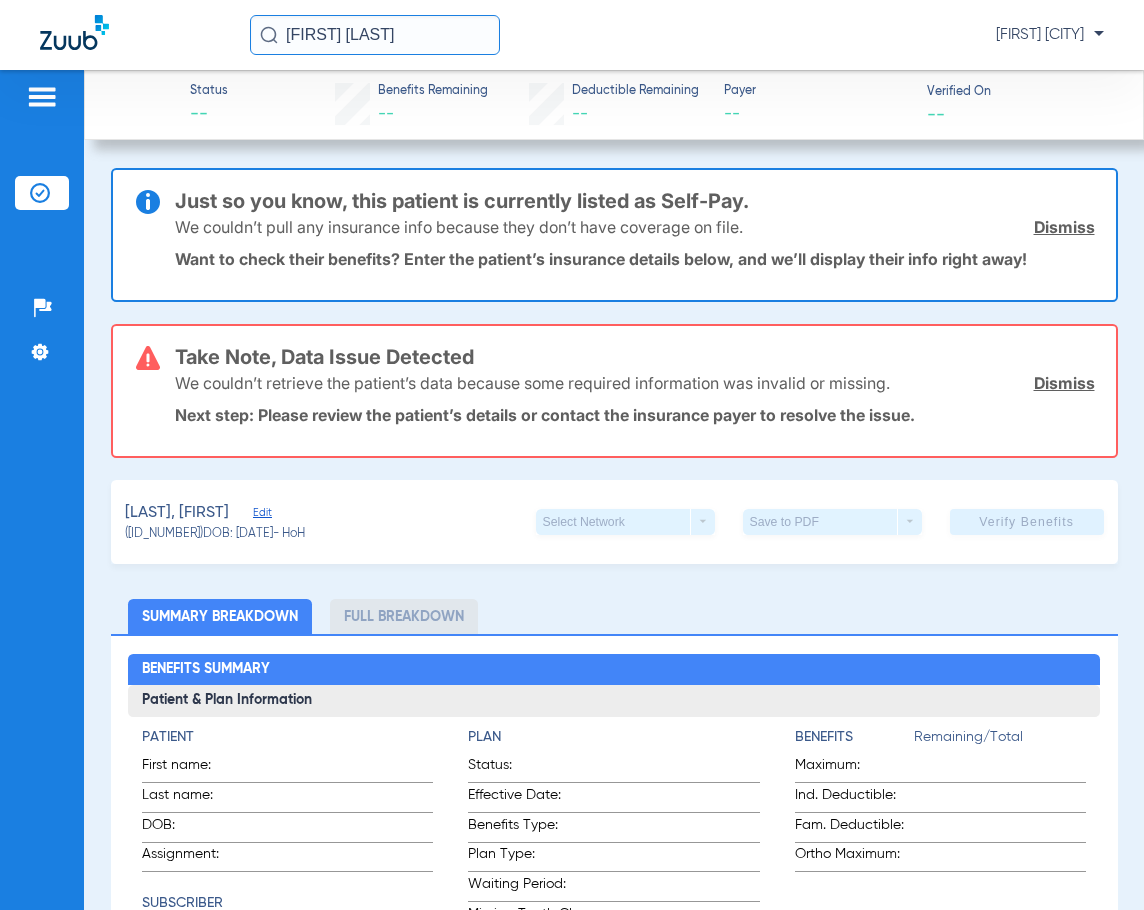click on "Dismiss" 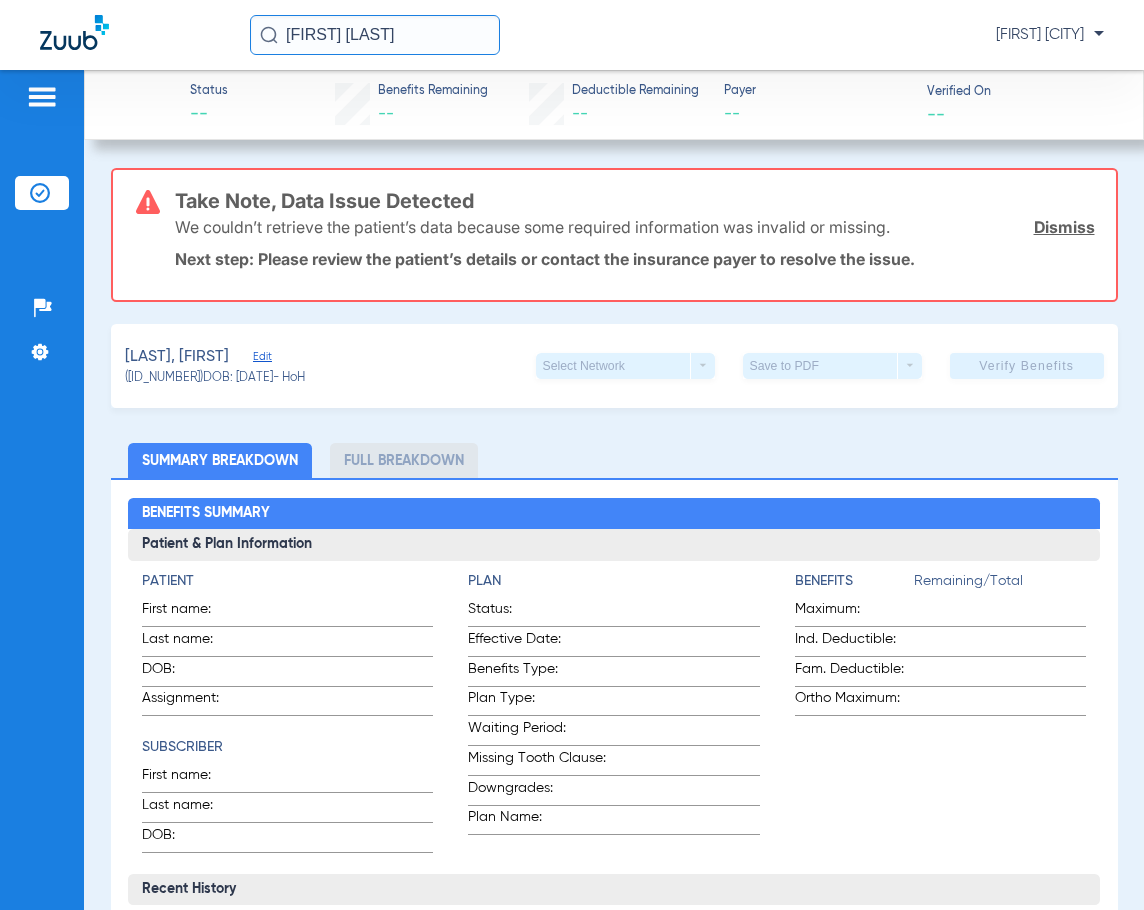click on "Dismiss" 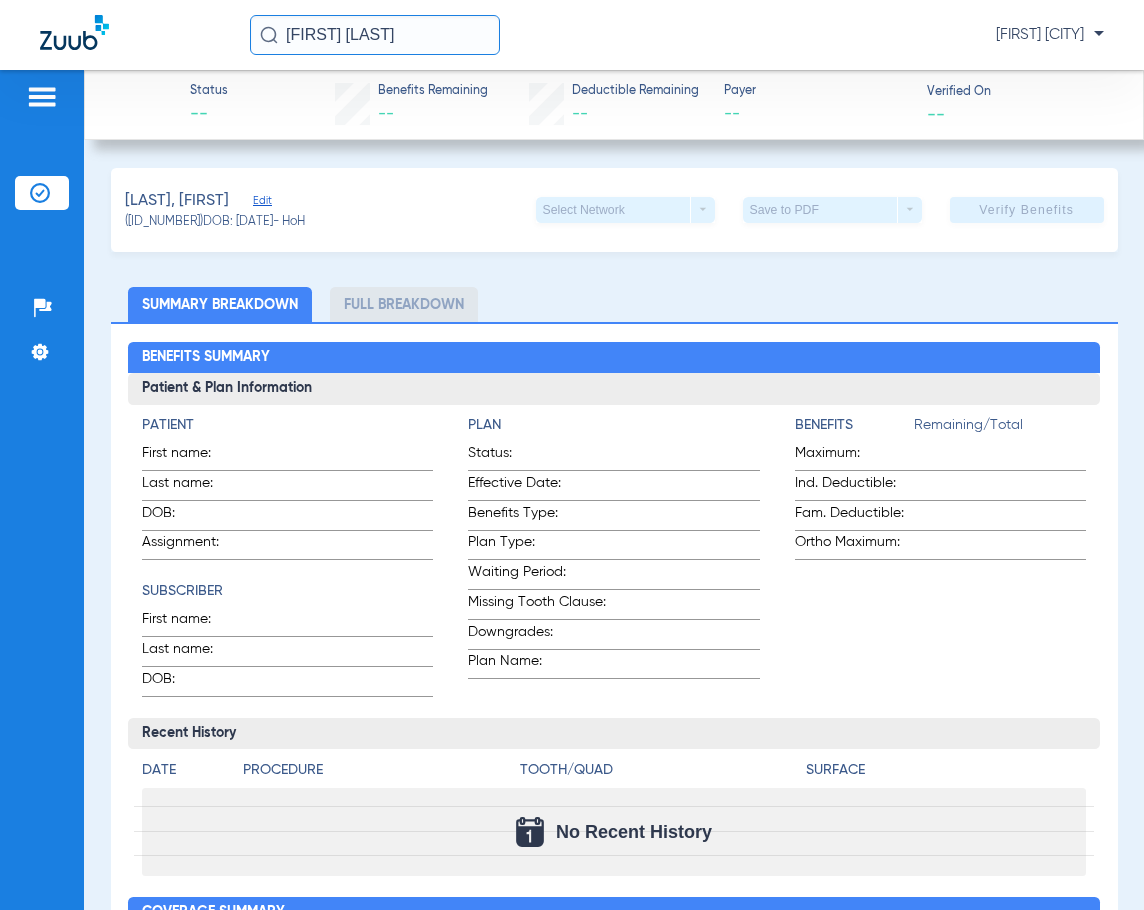 click on "Edit" 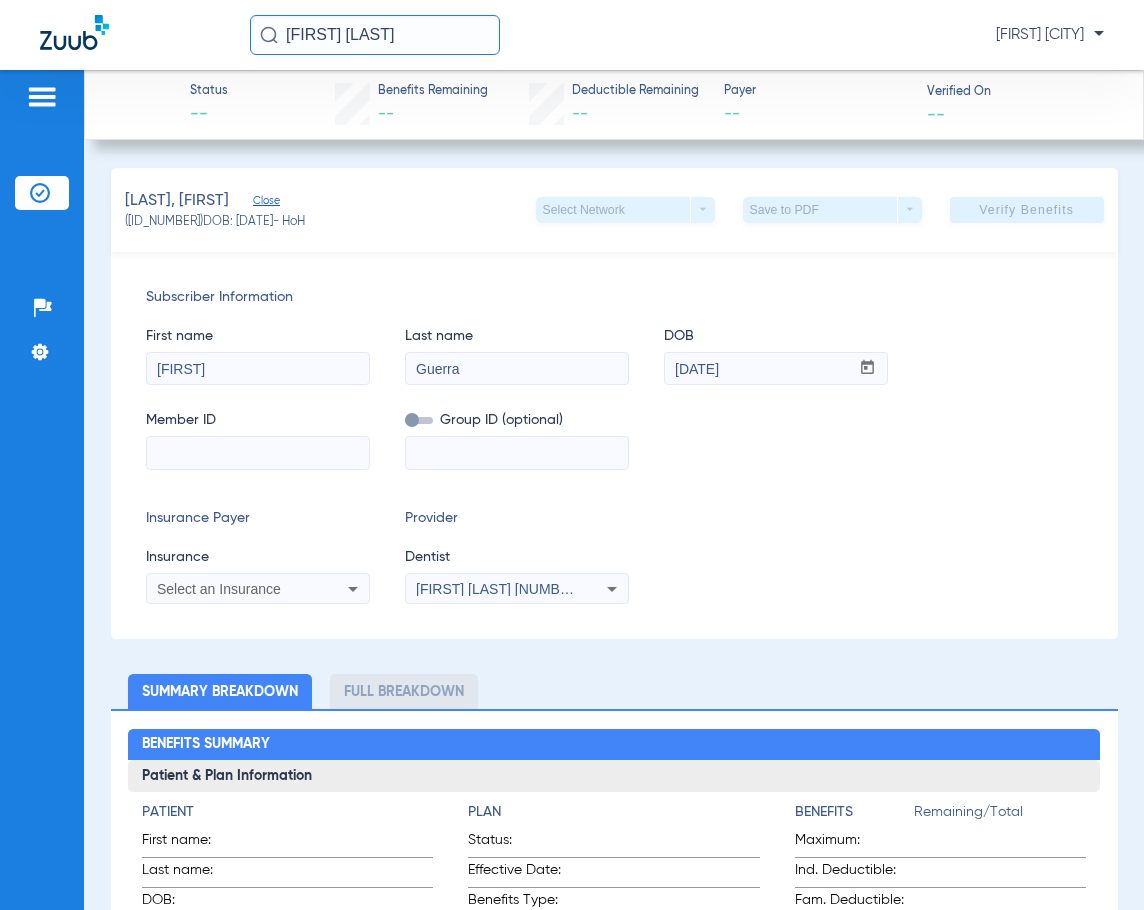 click at bounding box center [258, 453] 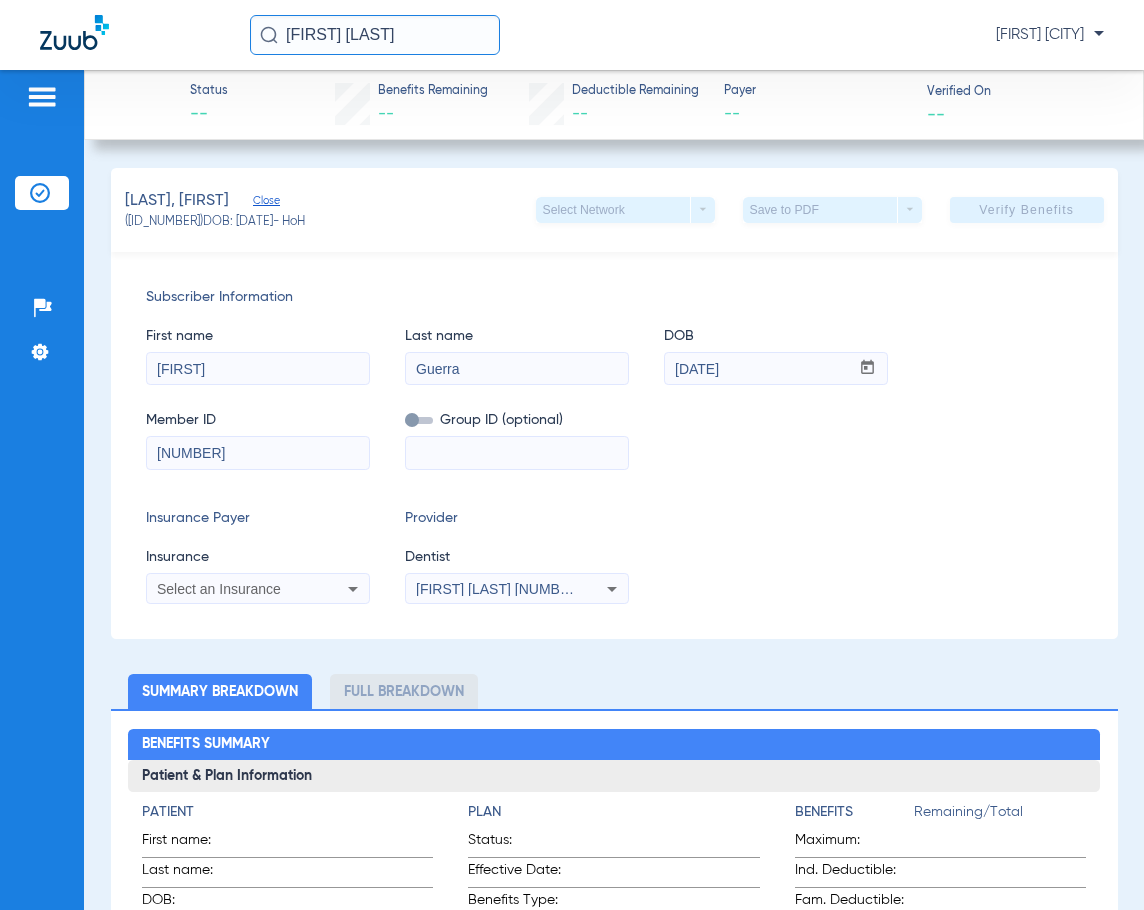 type on "[NUMBER]" 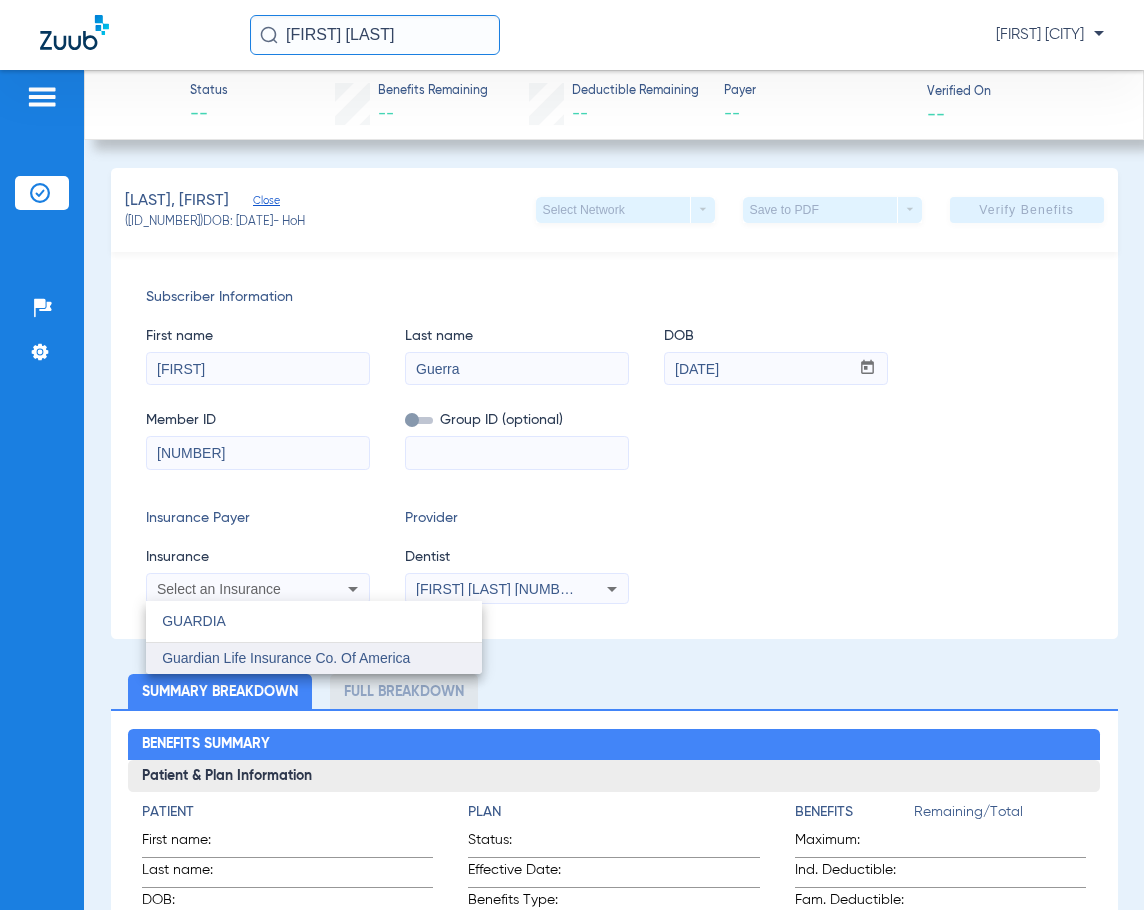 type on "GUARDIA" 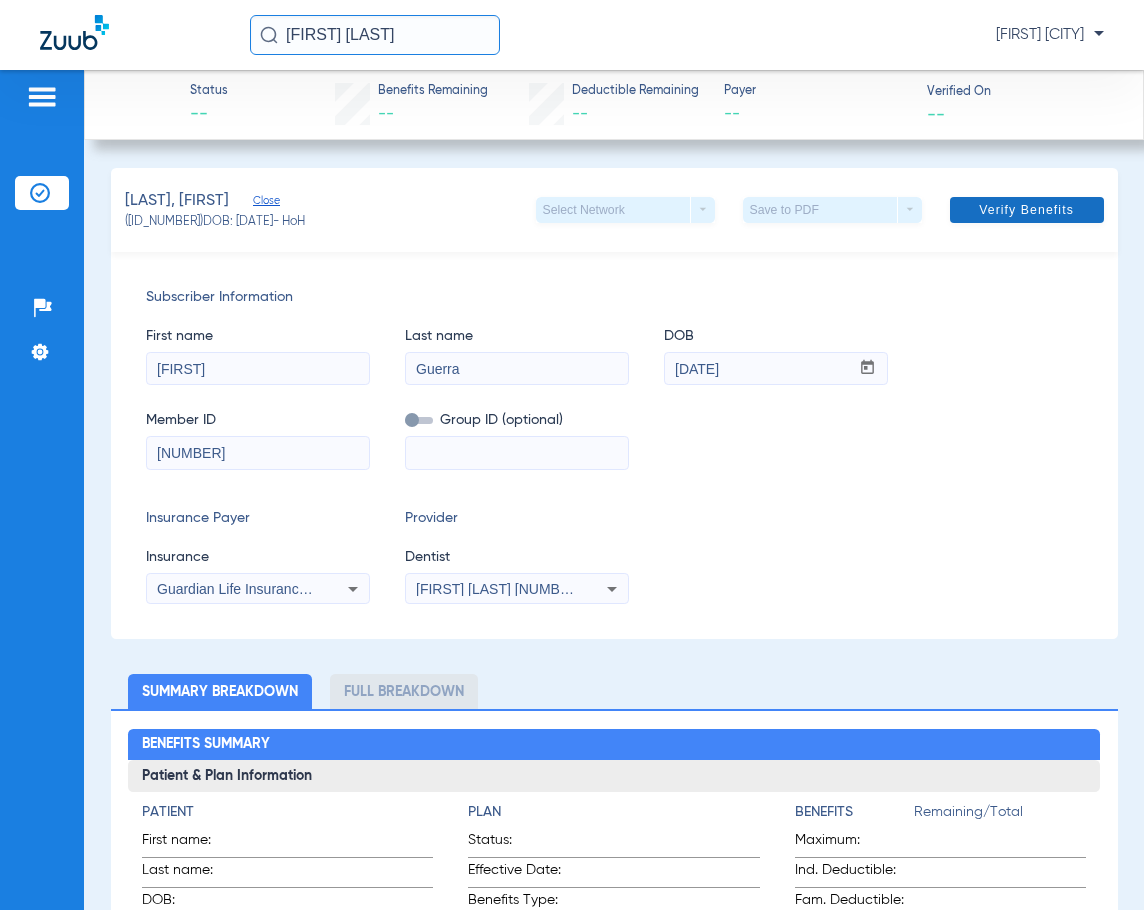 click 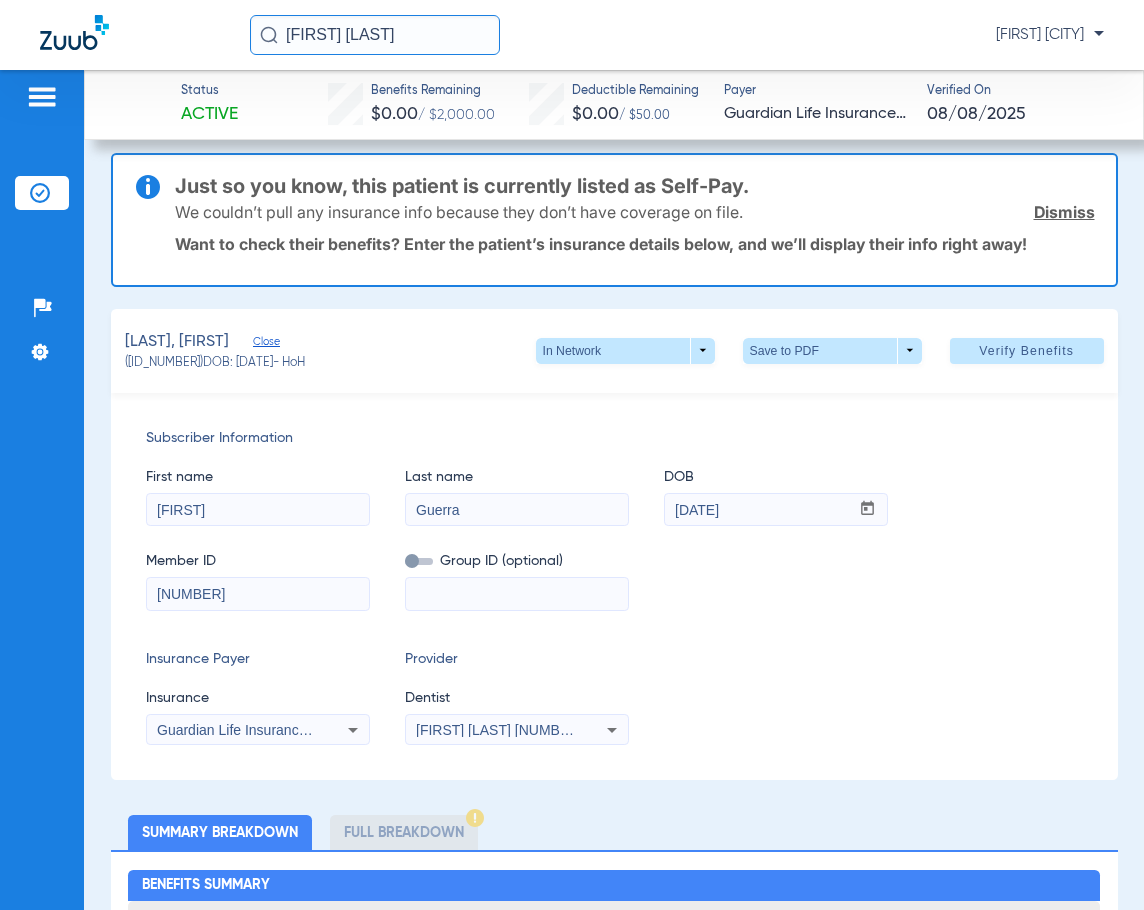 scroll, scrollTop: 0, scrollLeft: 0, axis: both 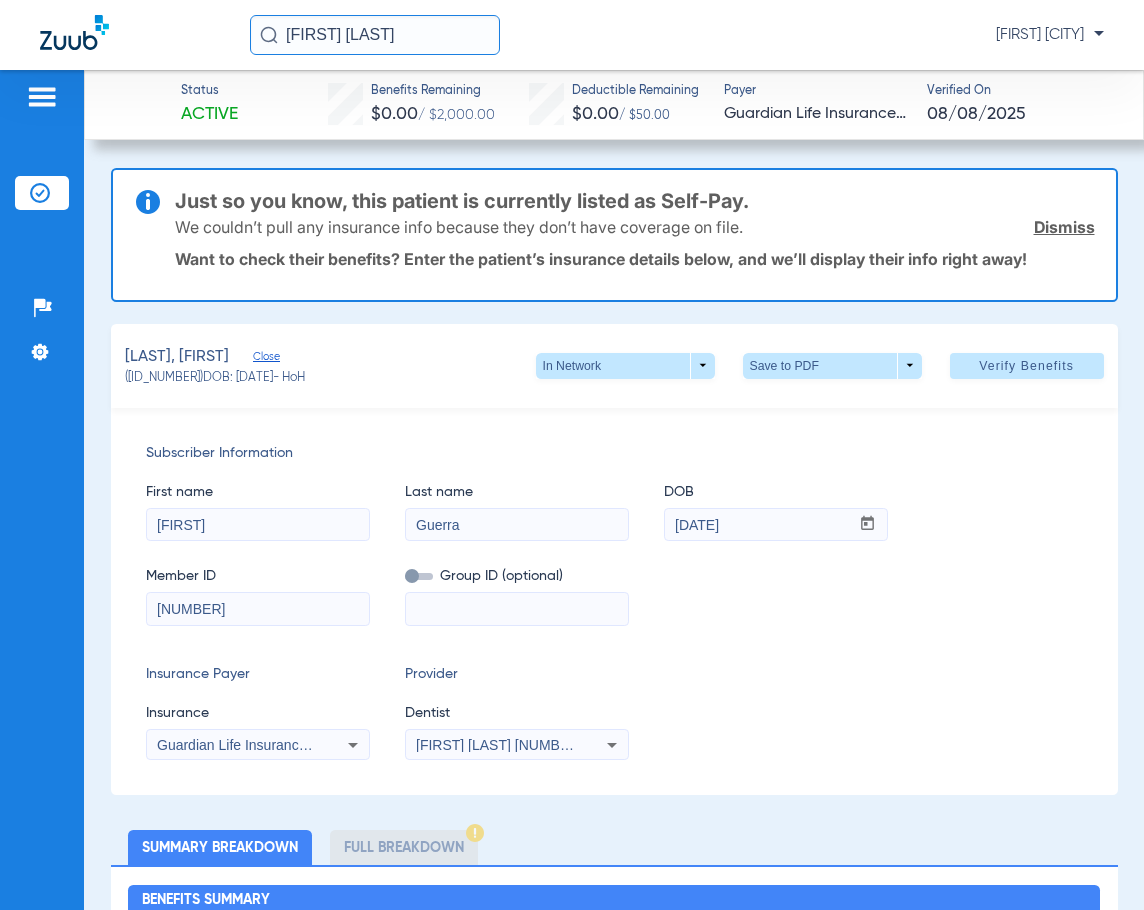 click on "We couldn’t pull any insurance info because they don’t have coverage on file.  Dismiss" 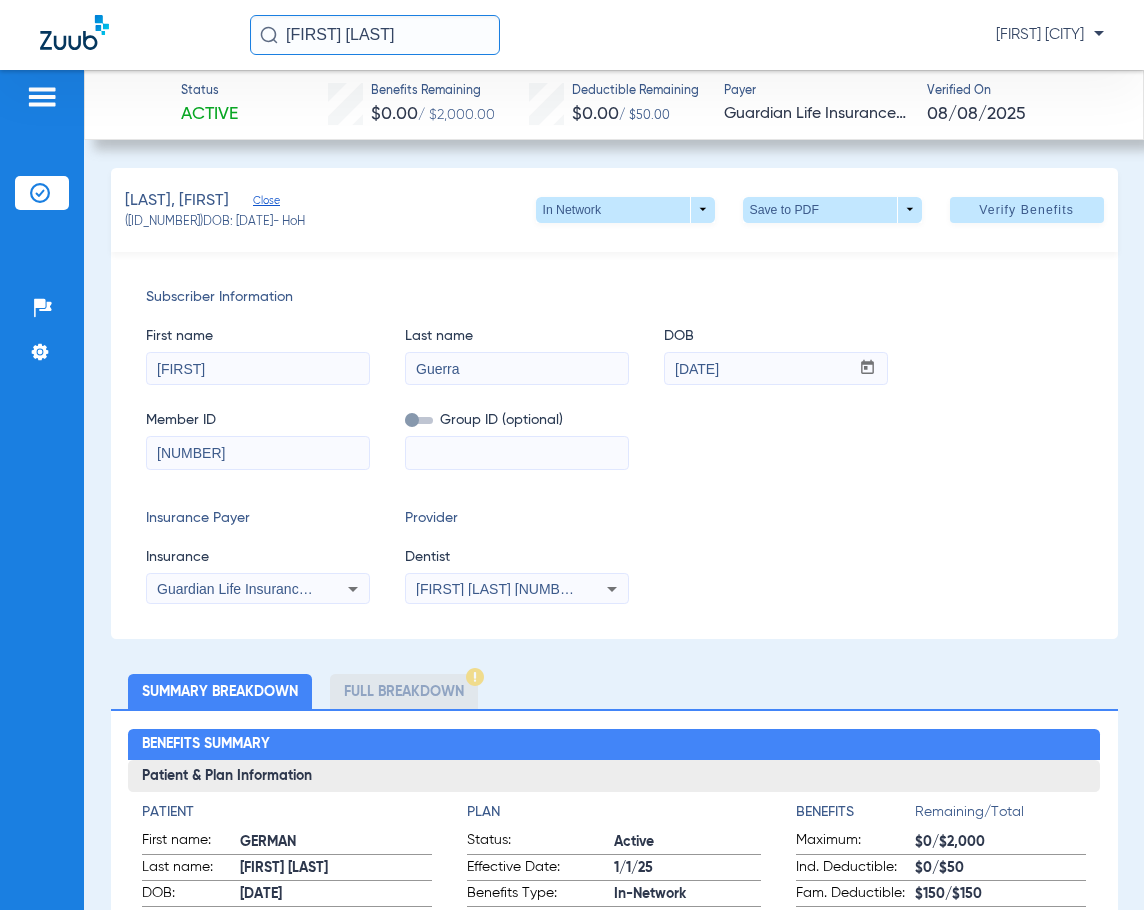 click on "[LAST], [FIRST]   [ID_NUMBER]   DOB: [DATE]   - HoH" 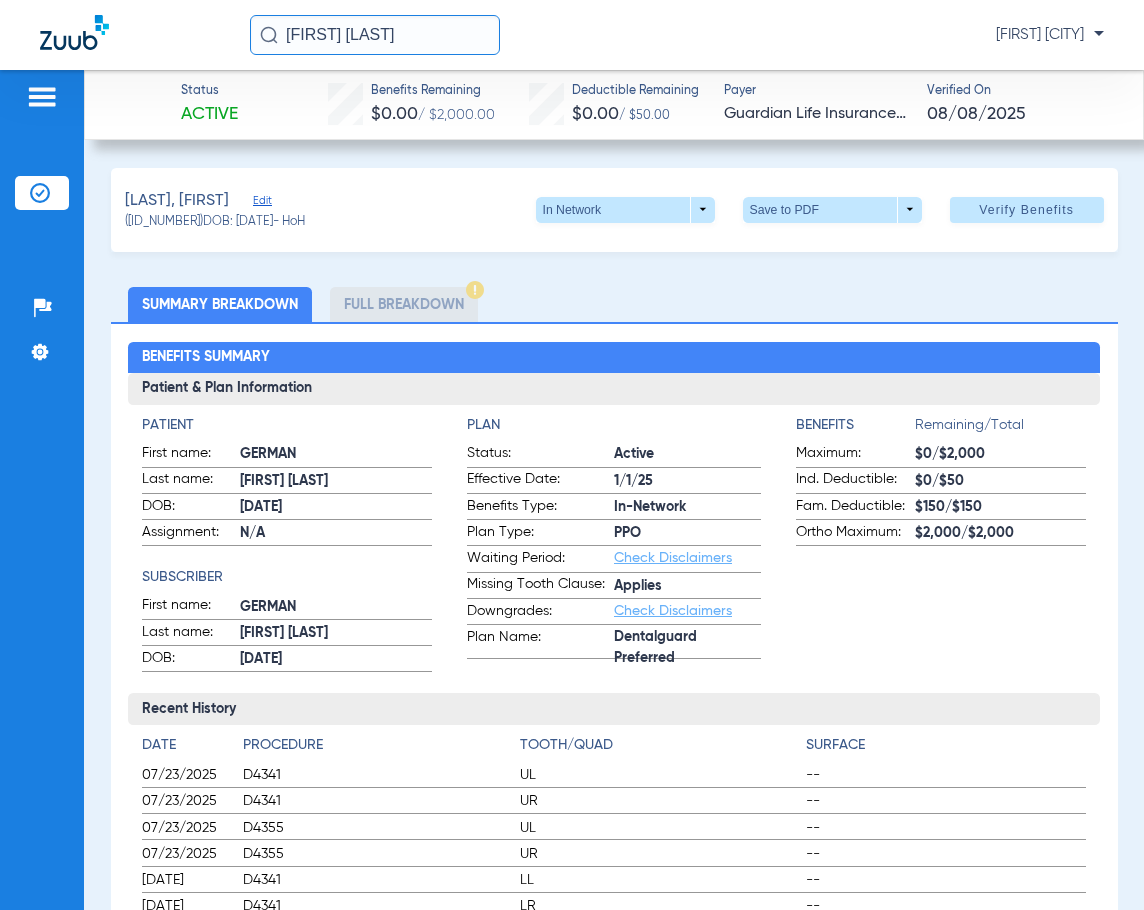 drag, startPoint x: 453, startPoint y: 48, endPoint x: 6, endPoint y: 90, distance: 448.9688 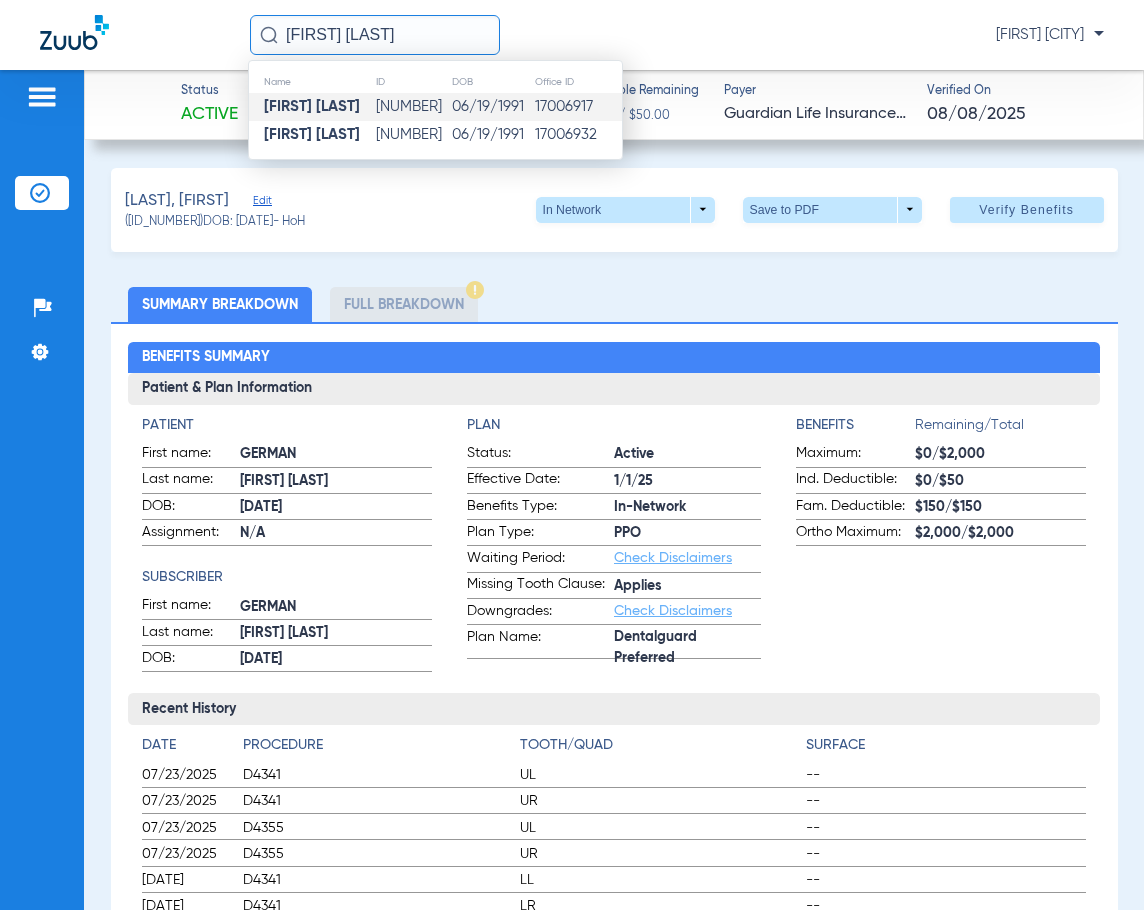 type on "[FIRST] [LAST]" 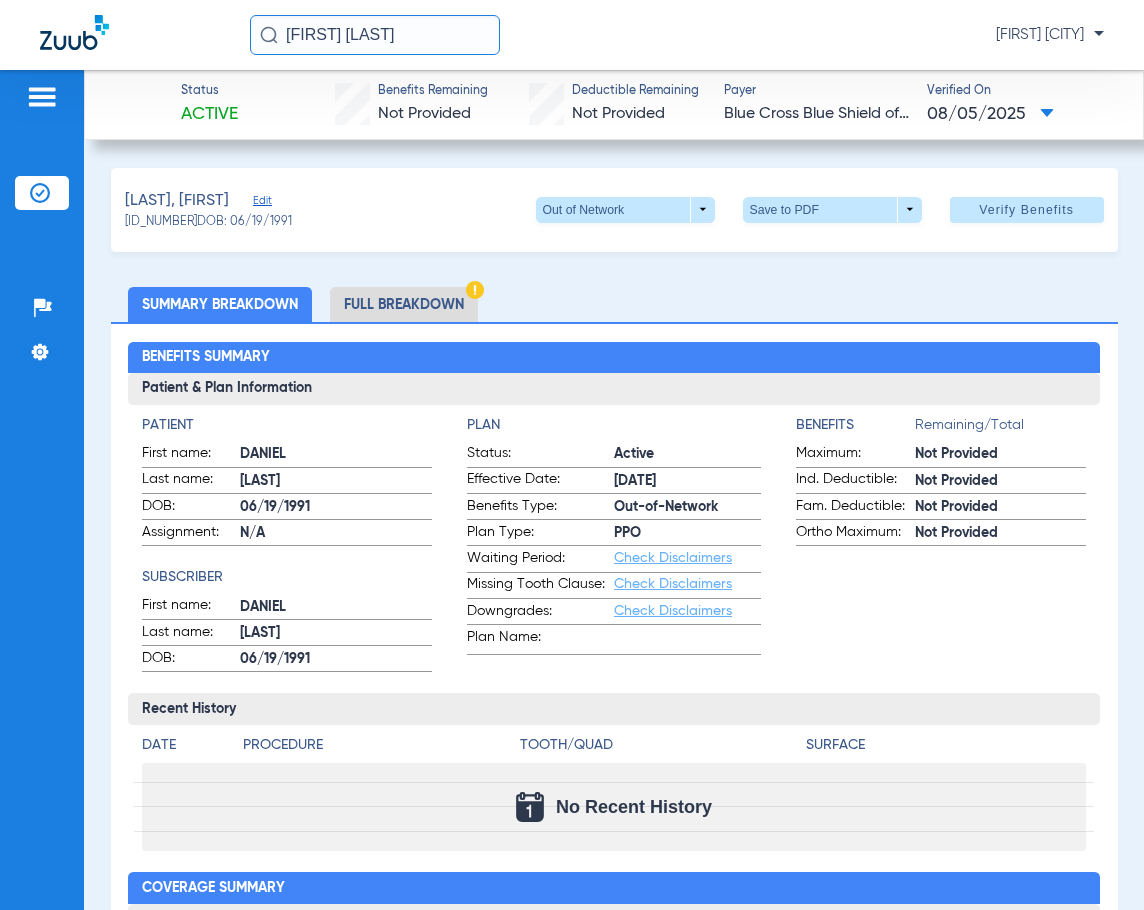 drag, startPoint x: 424, startPoint y: 40, endPoint x: -227, endPoint y: 59, distance: 651.2772 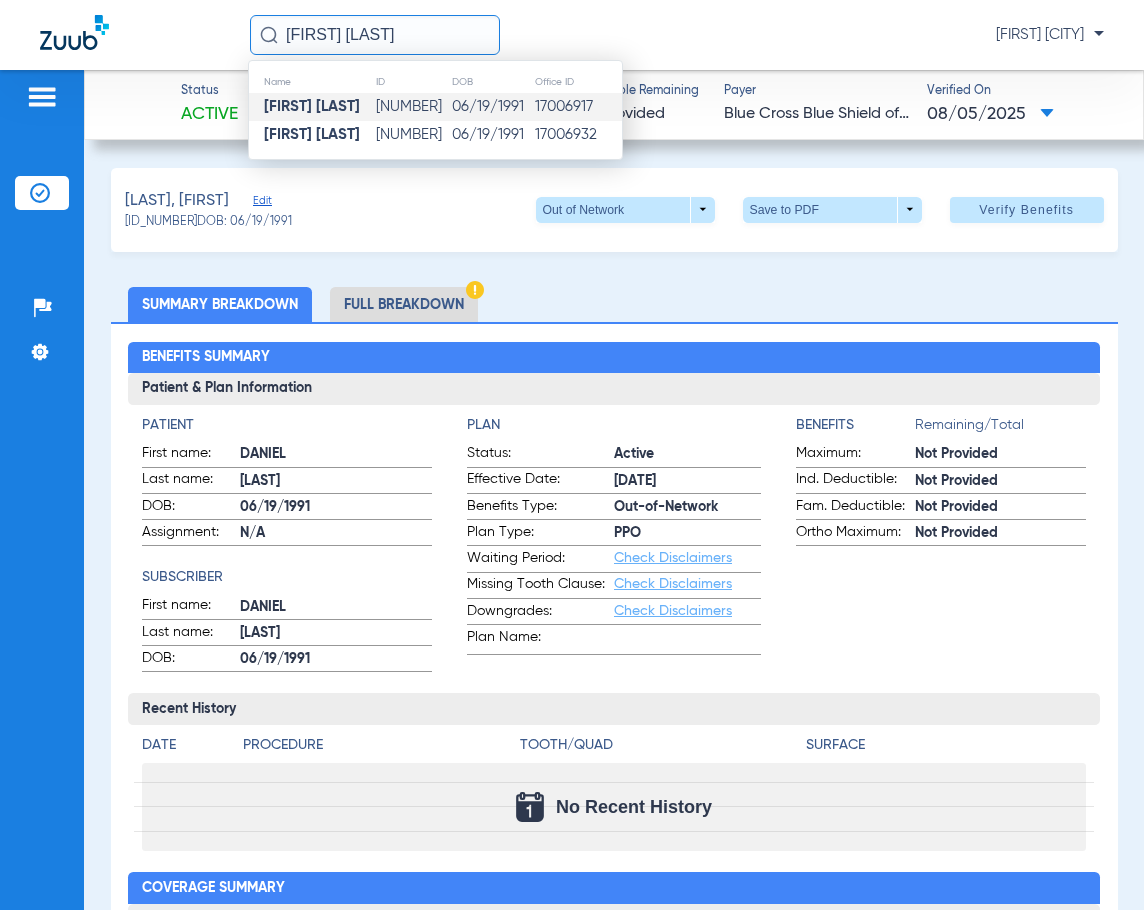 type on "[FIRST] [LAST]" 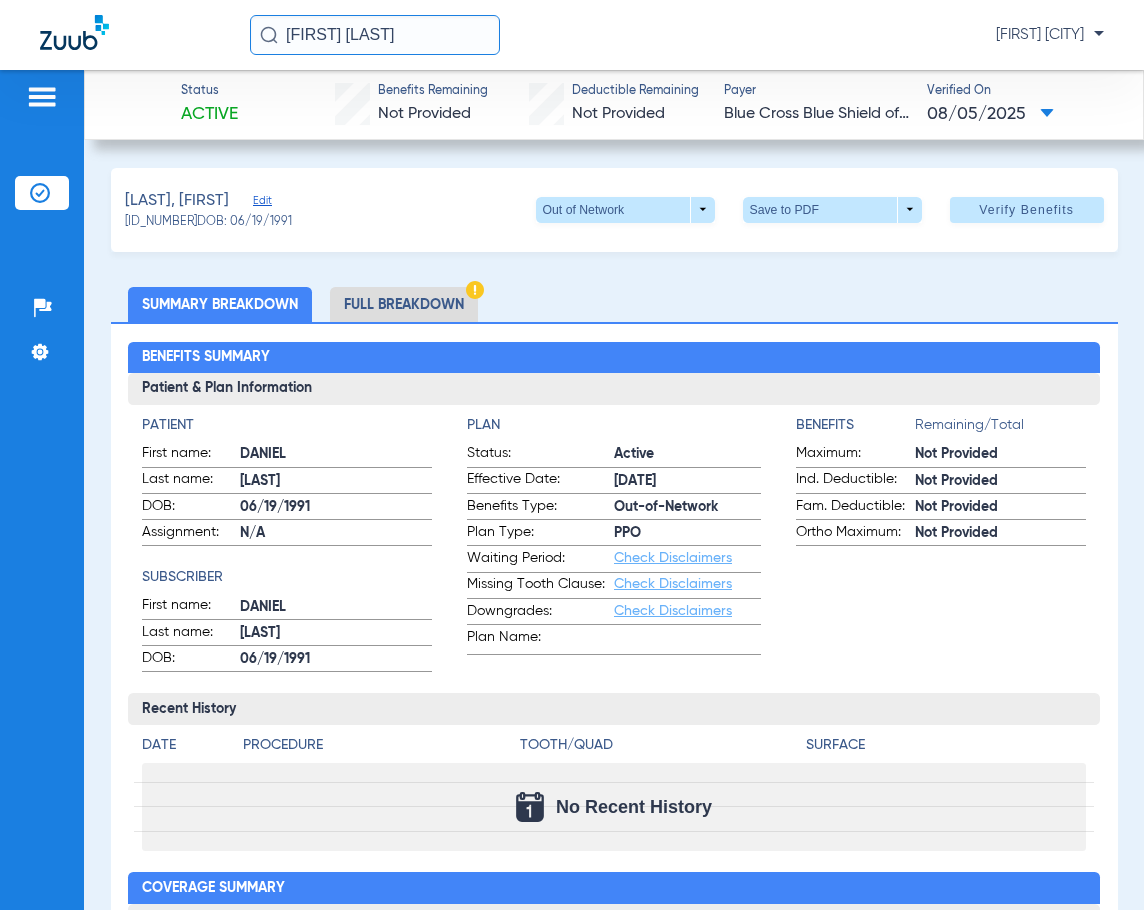 drag, startPoint x: 69, startPoint y: 18, endPoint x: -636, endPoint y: -11, distance: 705.5962 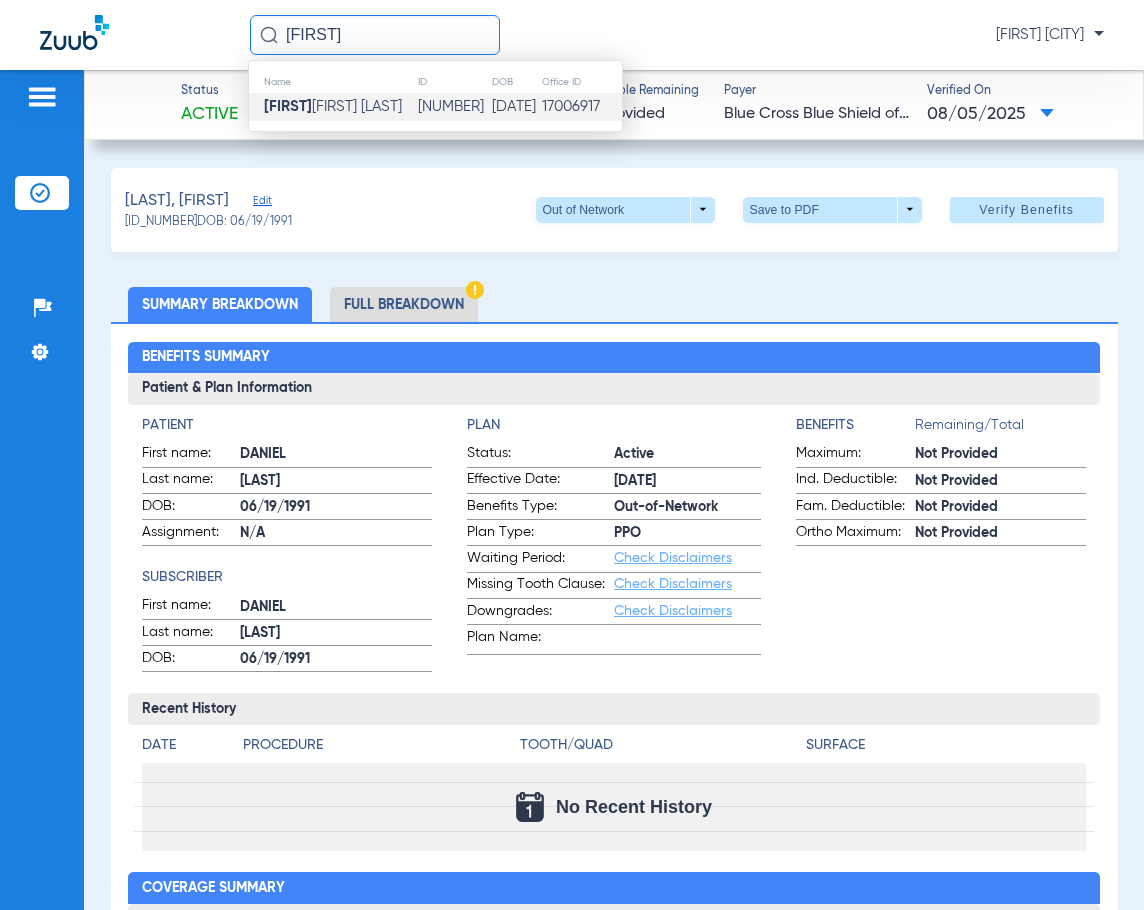 type on "[FIRST]" 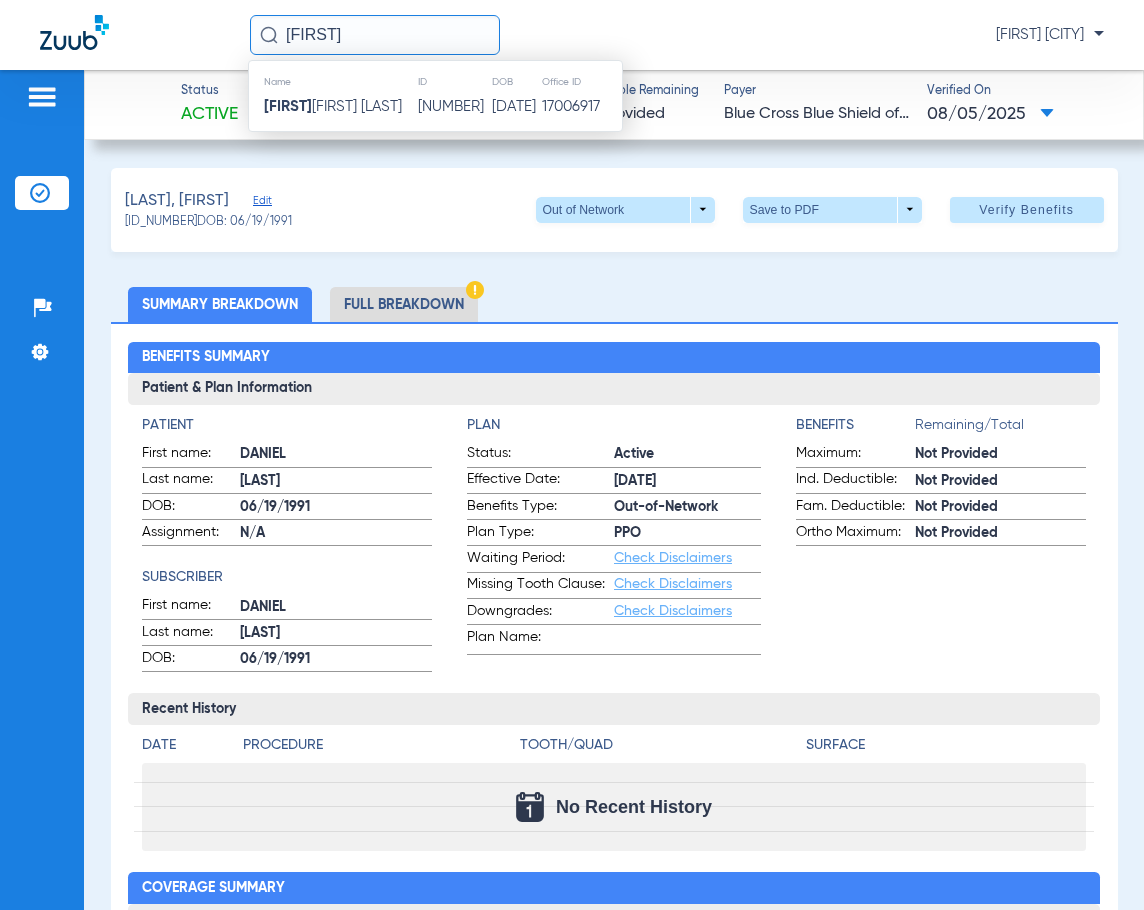 click on "[NUMBER]" 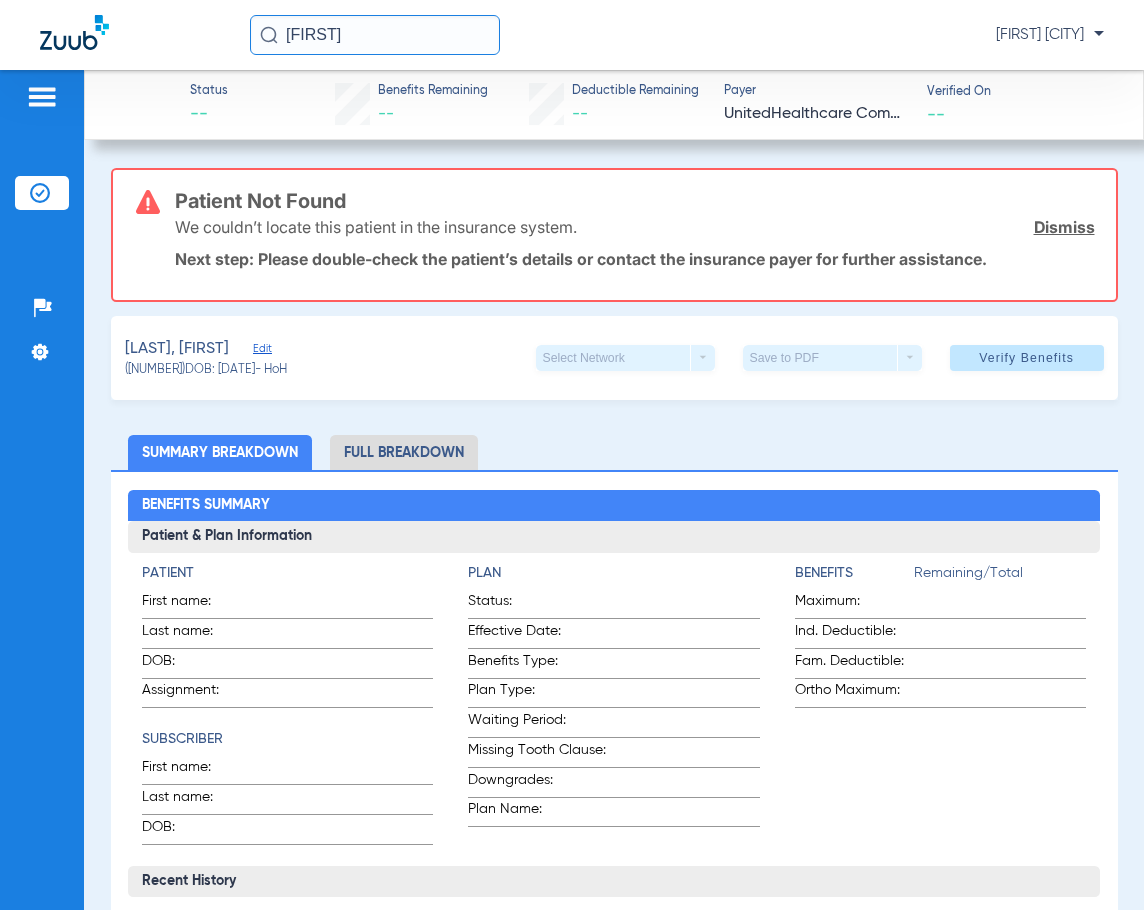 click on "Dismiss" 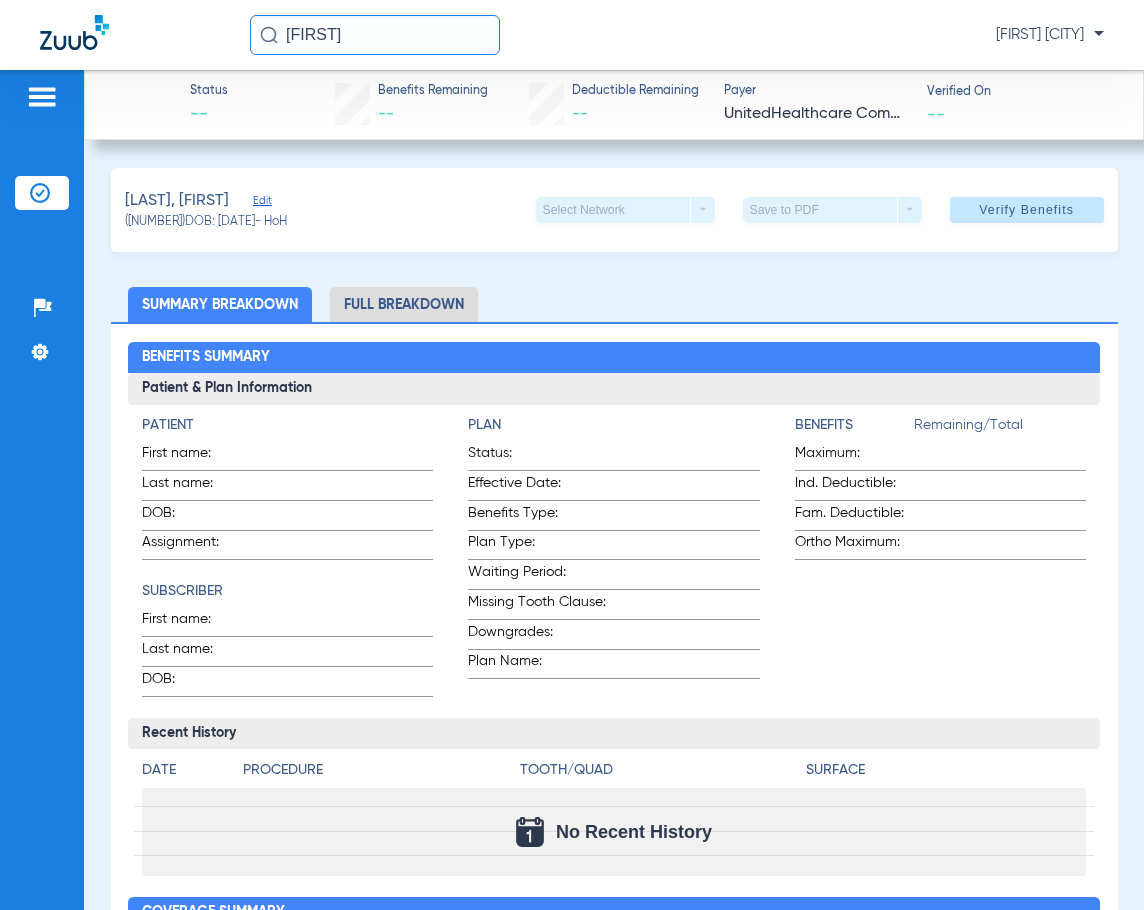 drag, startPoint x: -72, startPoint y: 45, endPoint x: -183, endPoint y: 45, distance: 111 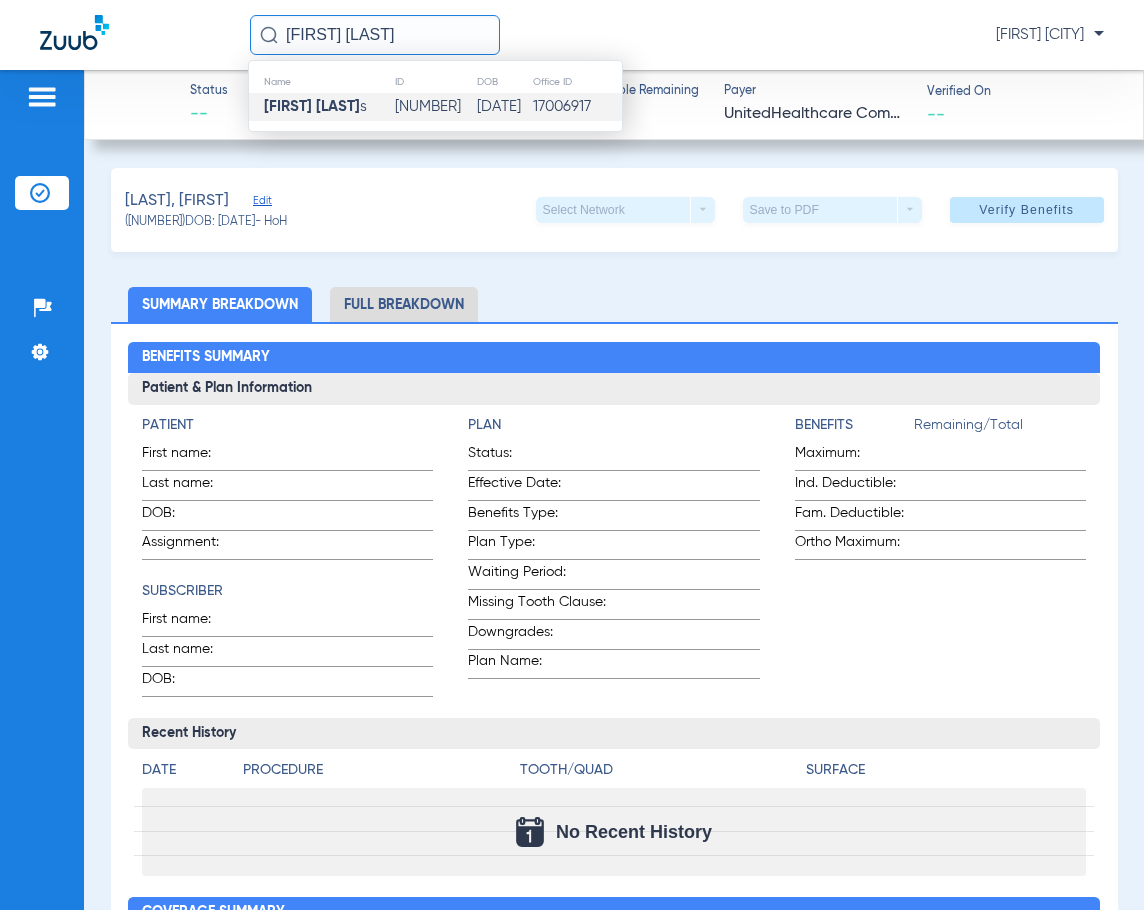 type on "[FIRST] [LAST]" 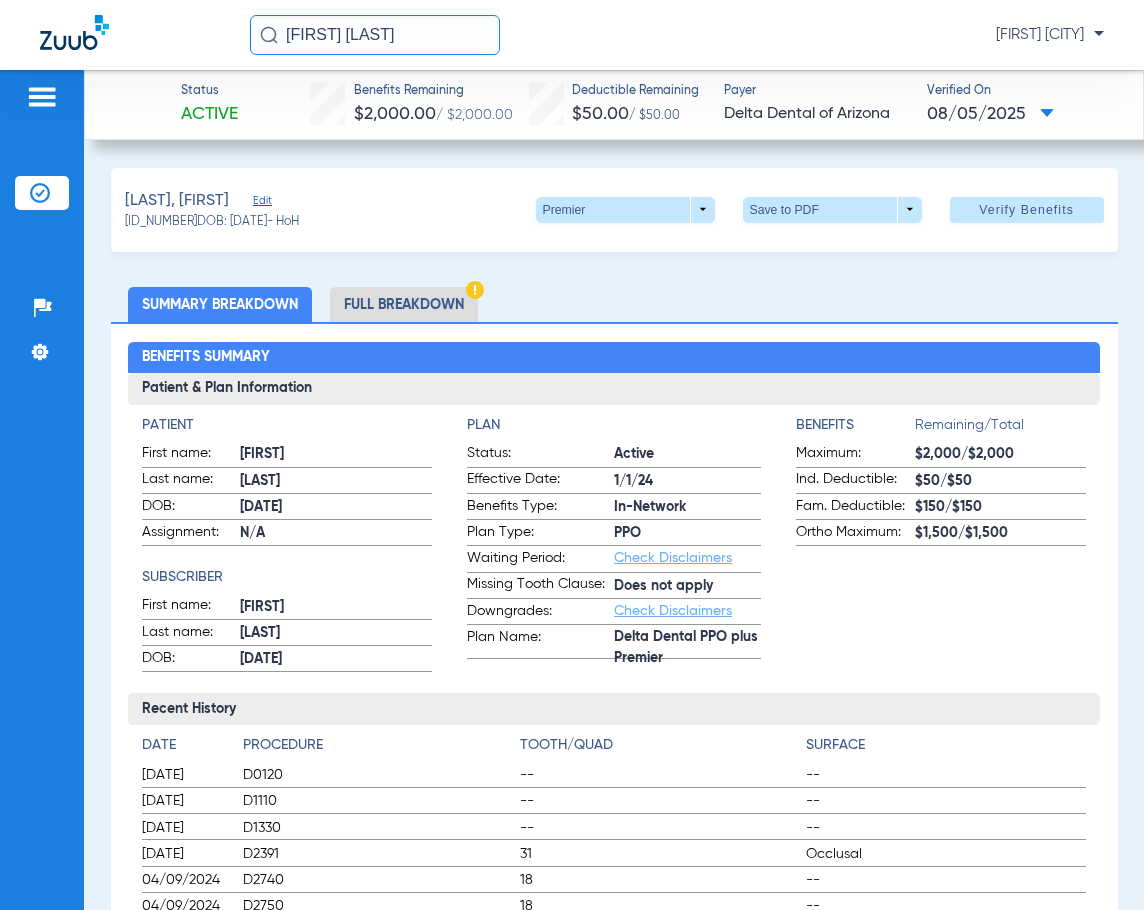 drag, startPoint x: 487, startPoint y: 37, endPoint x: -127, endPoint y: 13, distance: 614.4689 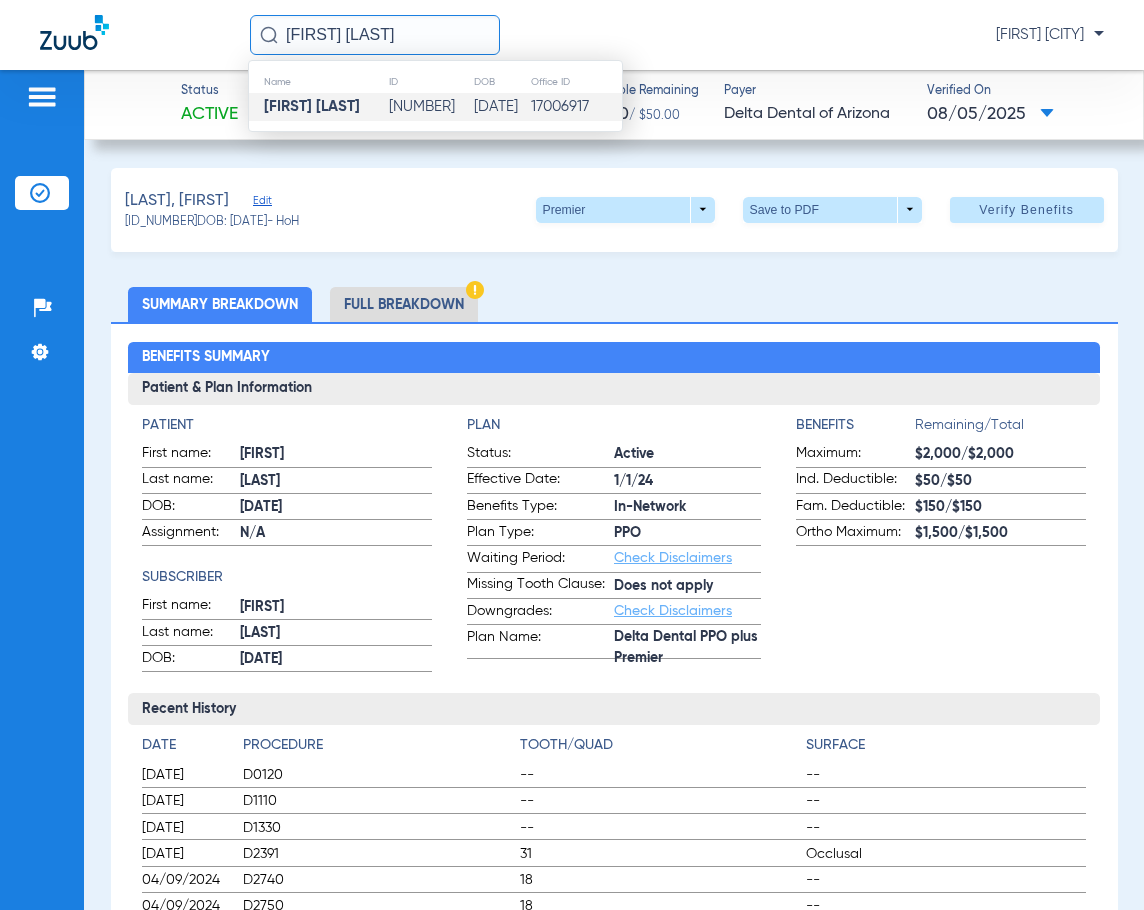 type on "[FIRST] [LAST]" 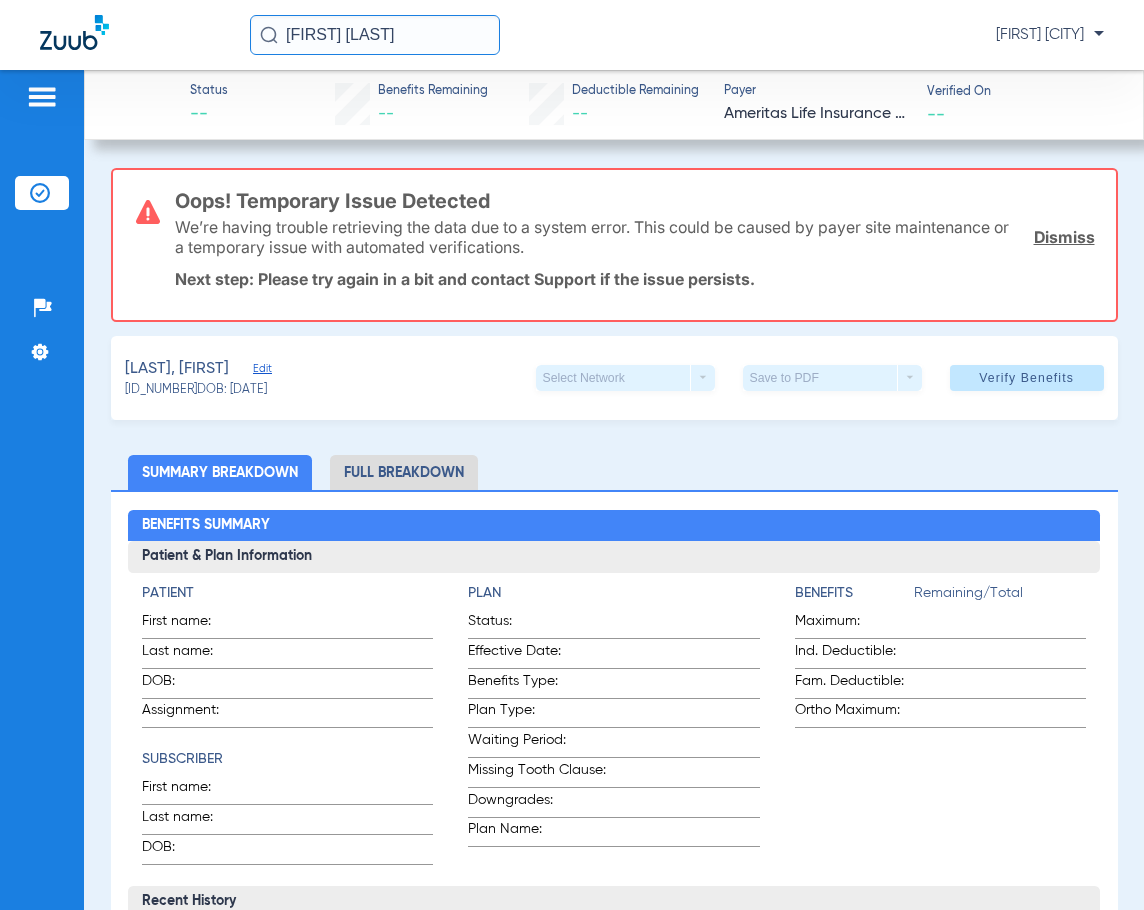 click on "Dismiss" 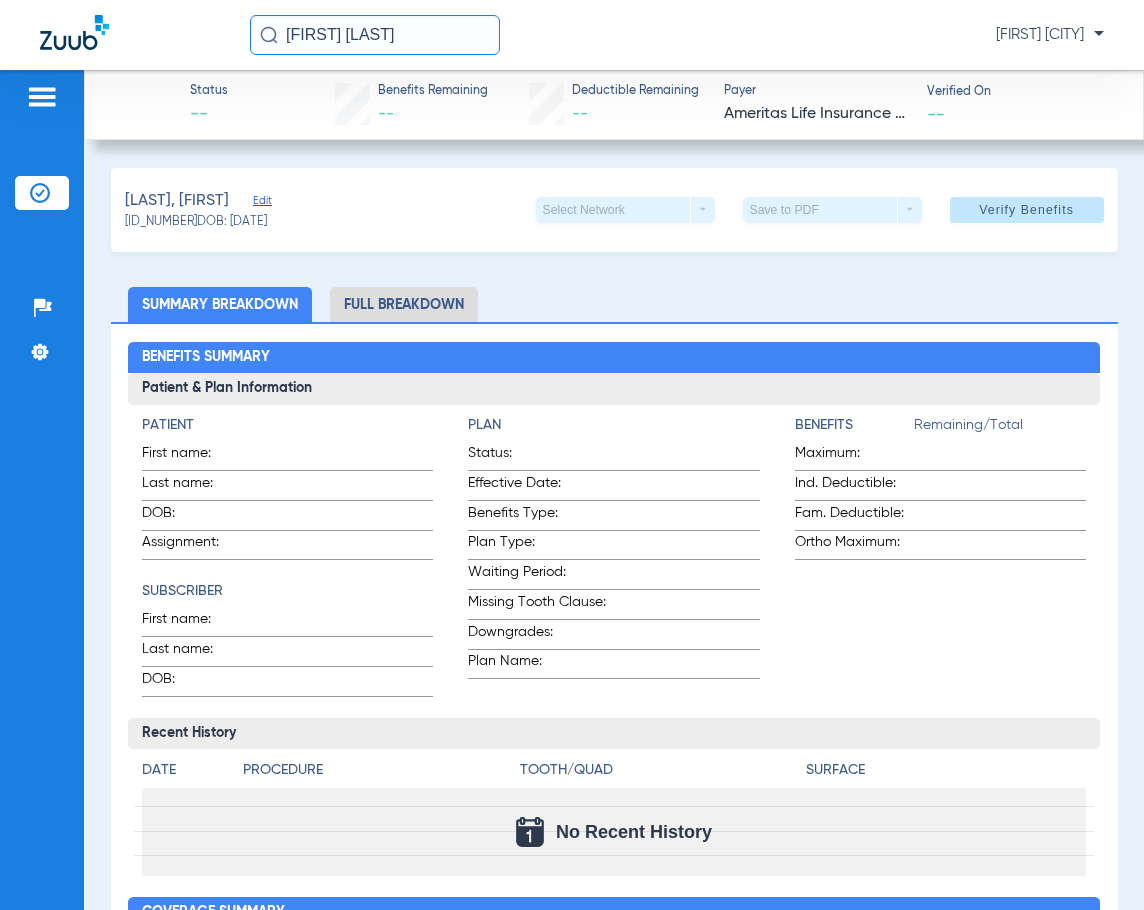 drag, startPoint x: 1038, startPoint y: 223, endPoint x: 1017, endPoint y: 235, distance: 24.186773 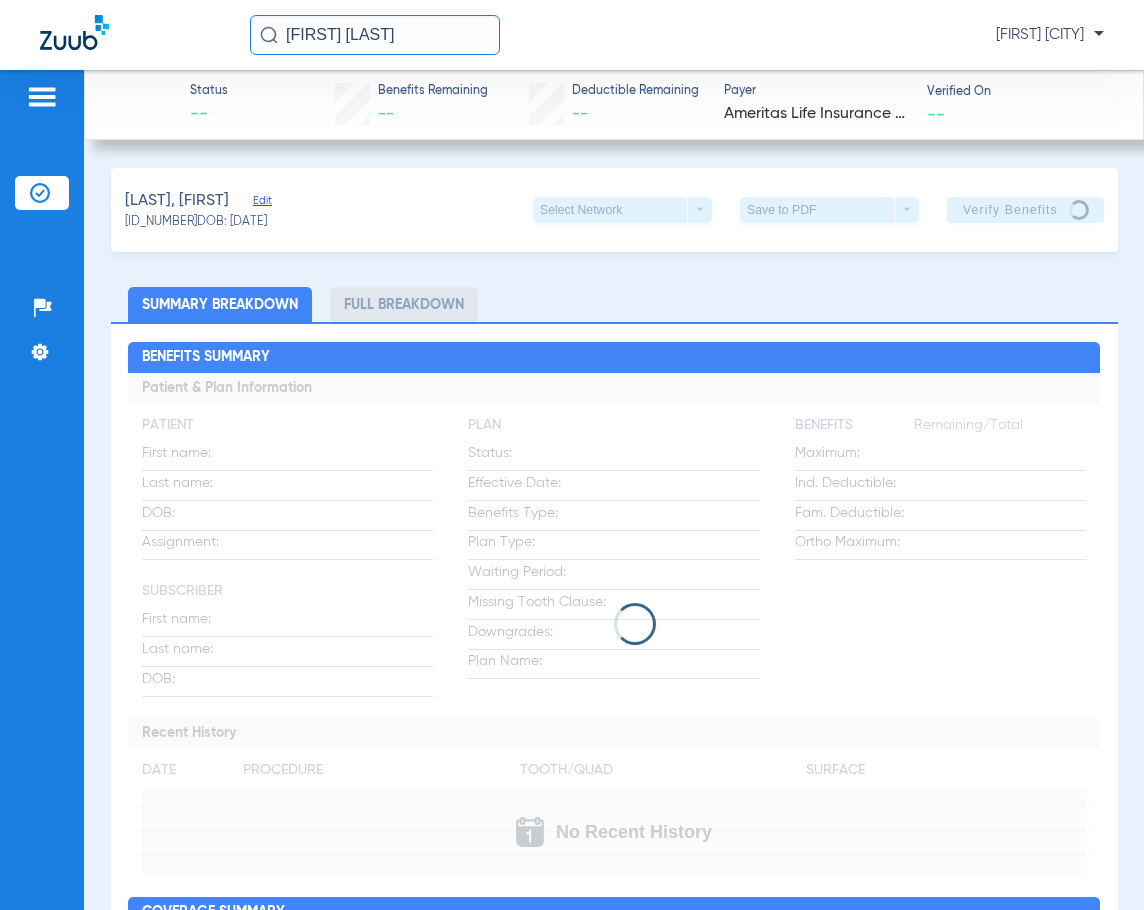 drag, startPoint x: 399, startPoint y: 55, endPoint x: 3, endPoint y: 12, distance: 398.32776 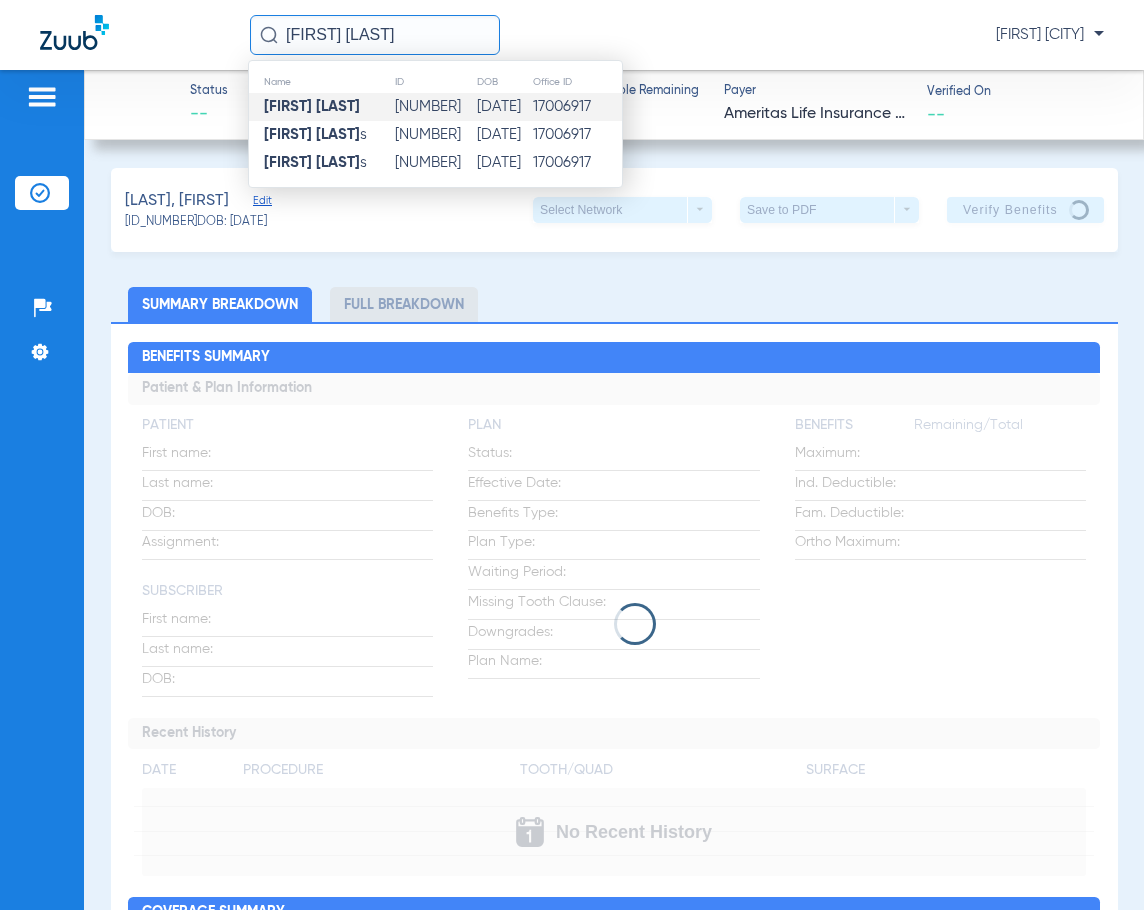 type on "[FIRST] [LAST]" 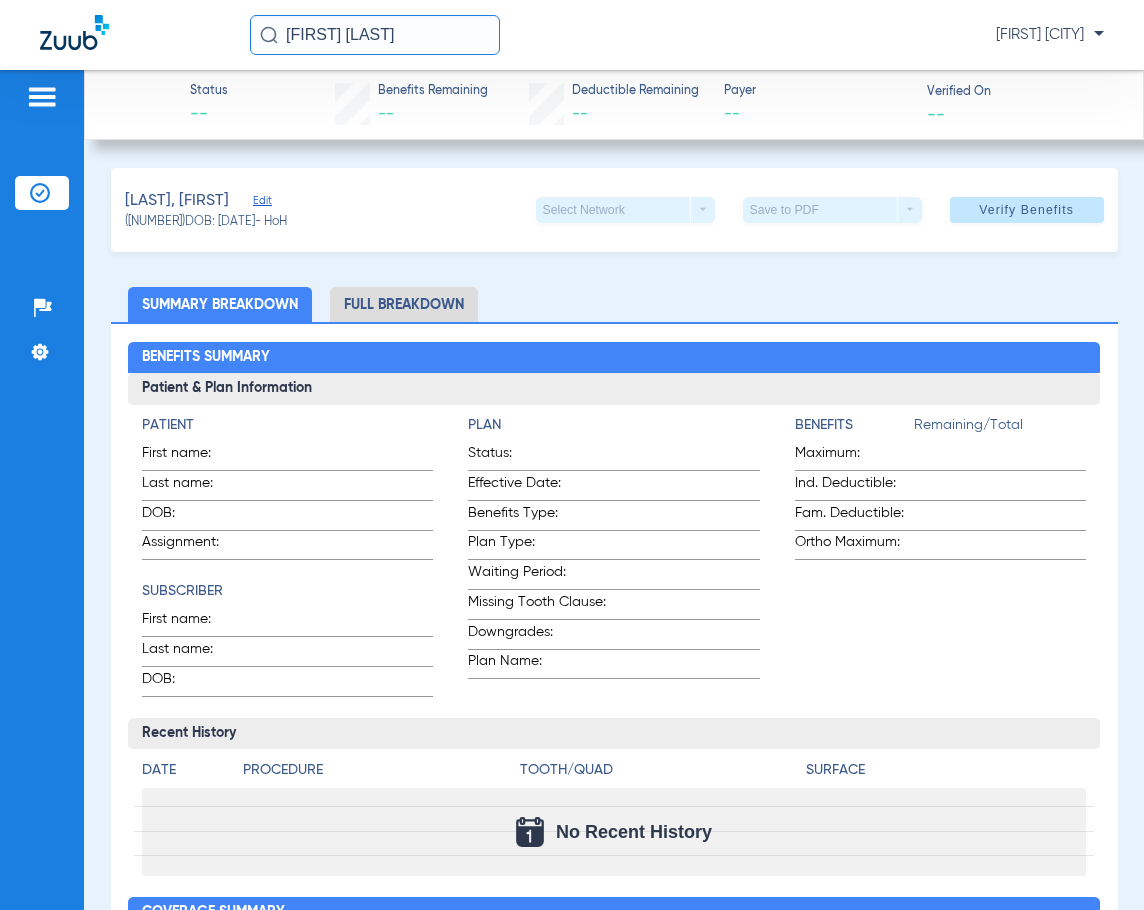 drag, startPoint x: 393, startPoint y: 40, endPoint x: 313, endPoint y: 46, distance: 80.224686 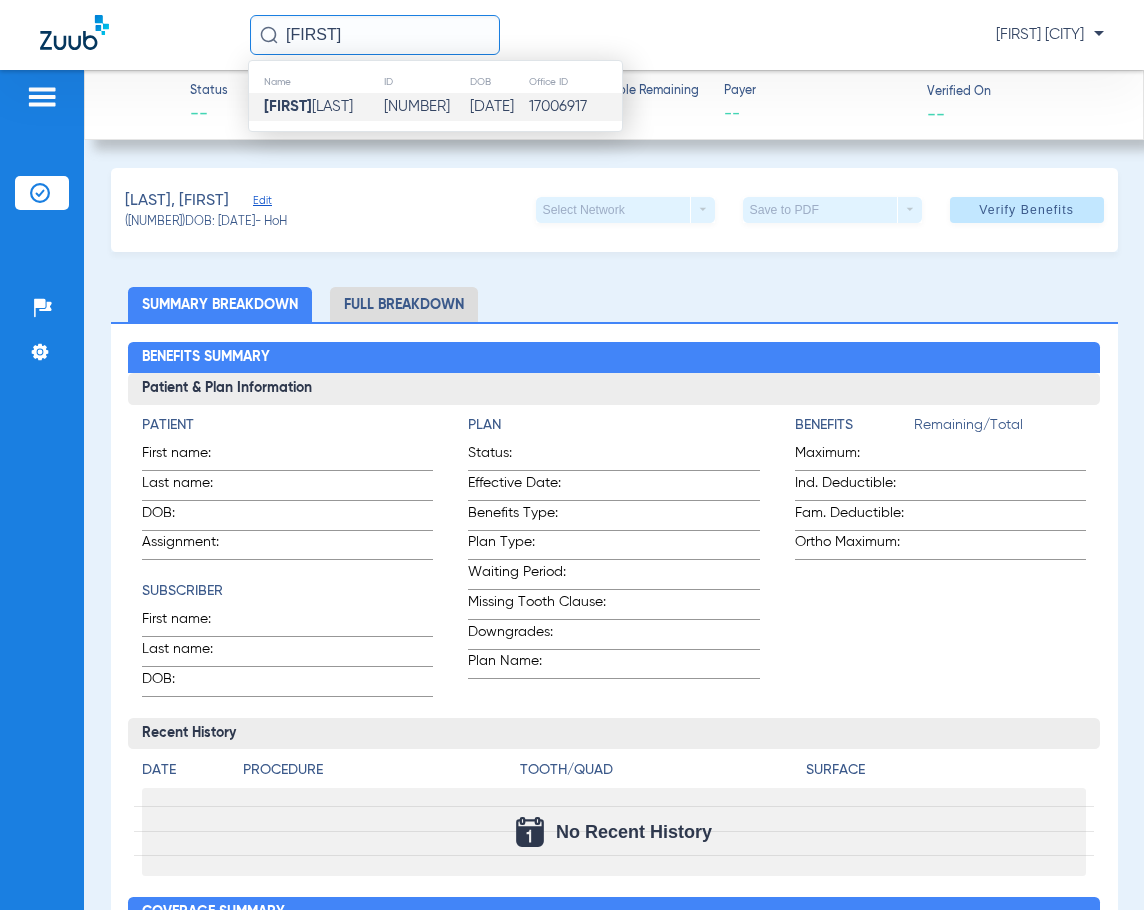 type on "[FIRST]" 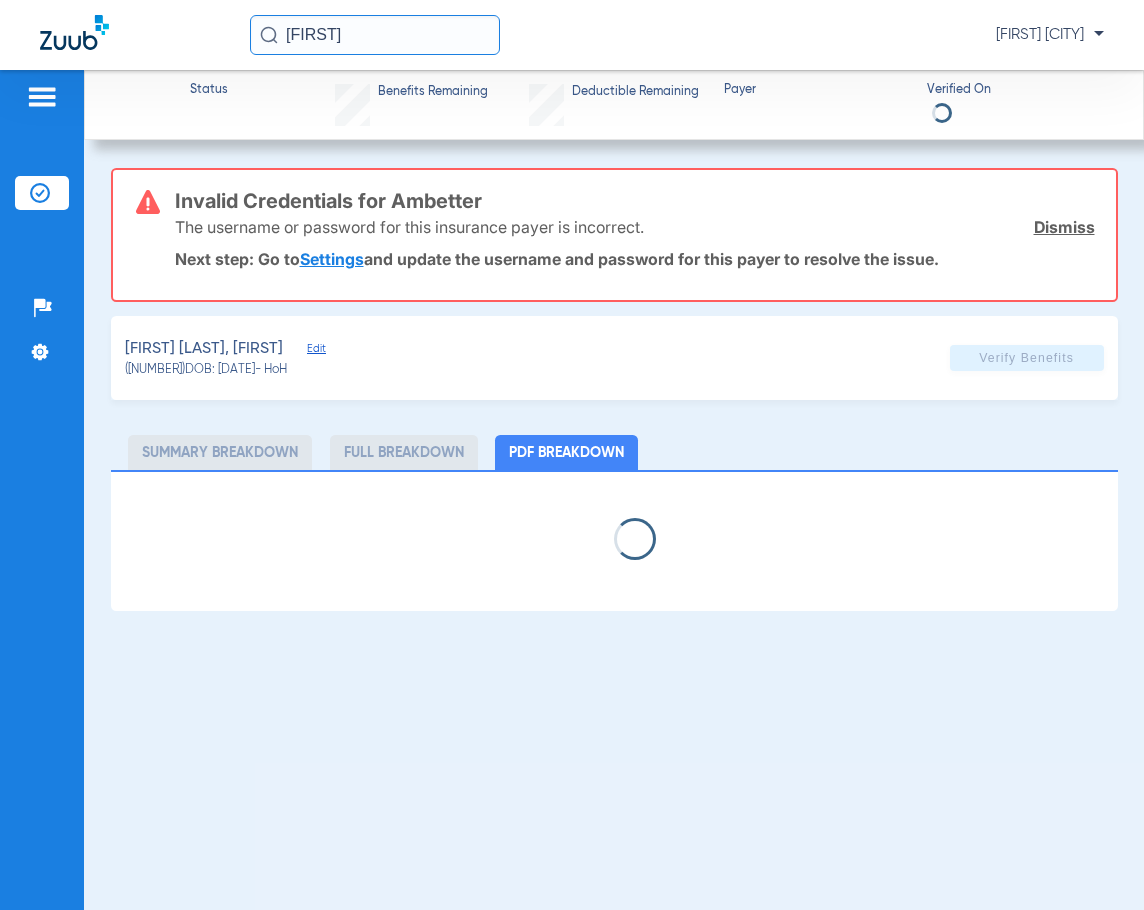 select on "page-width" 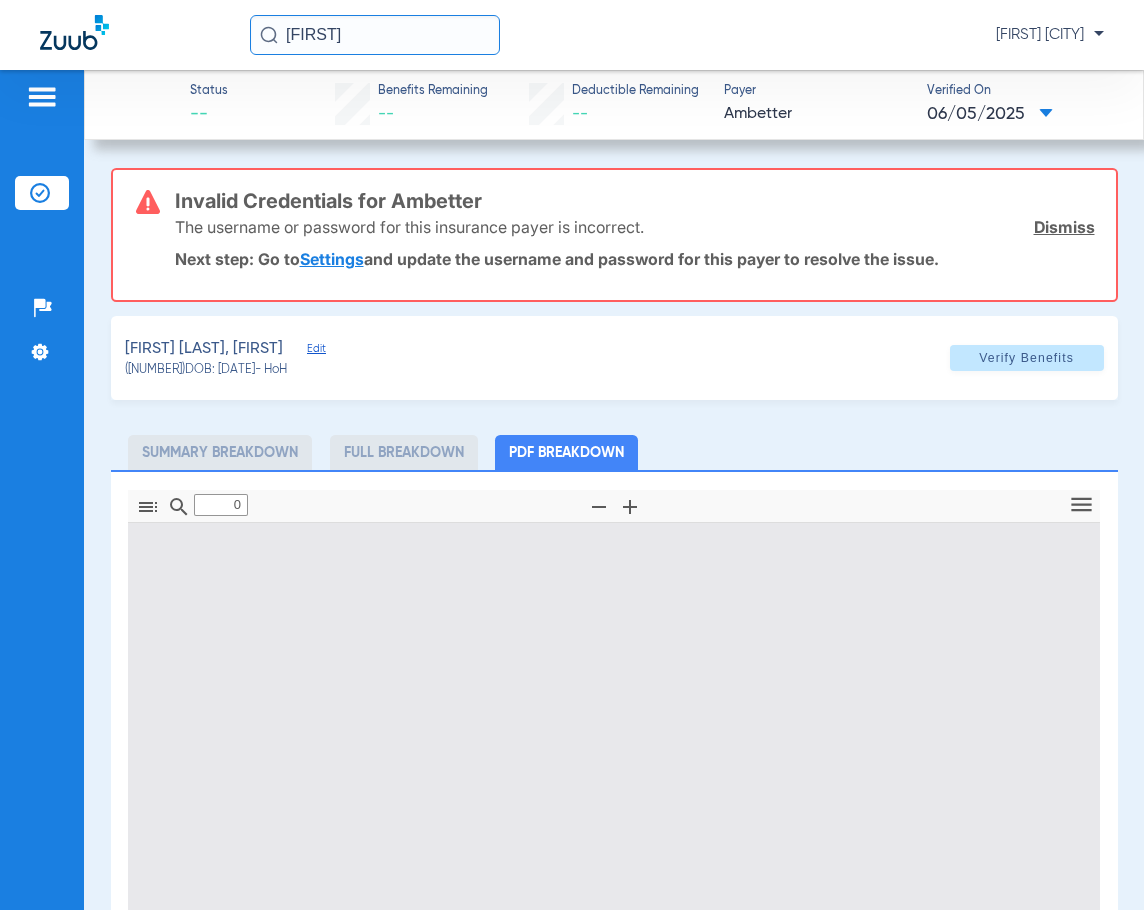 type on "1" 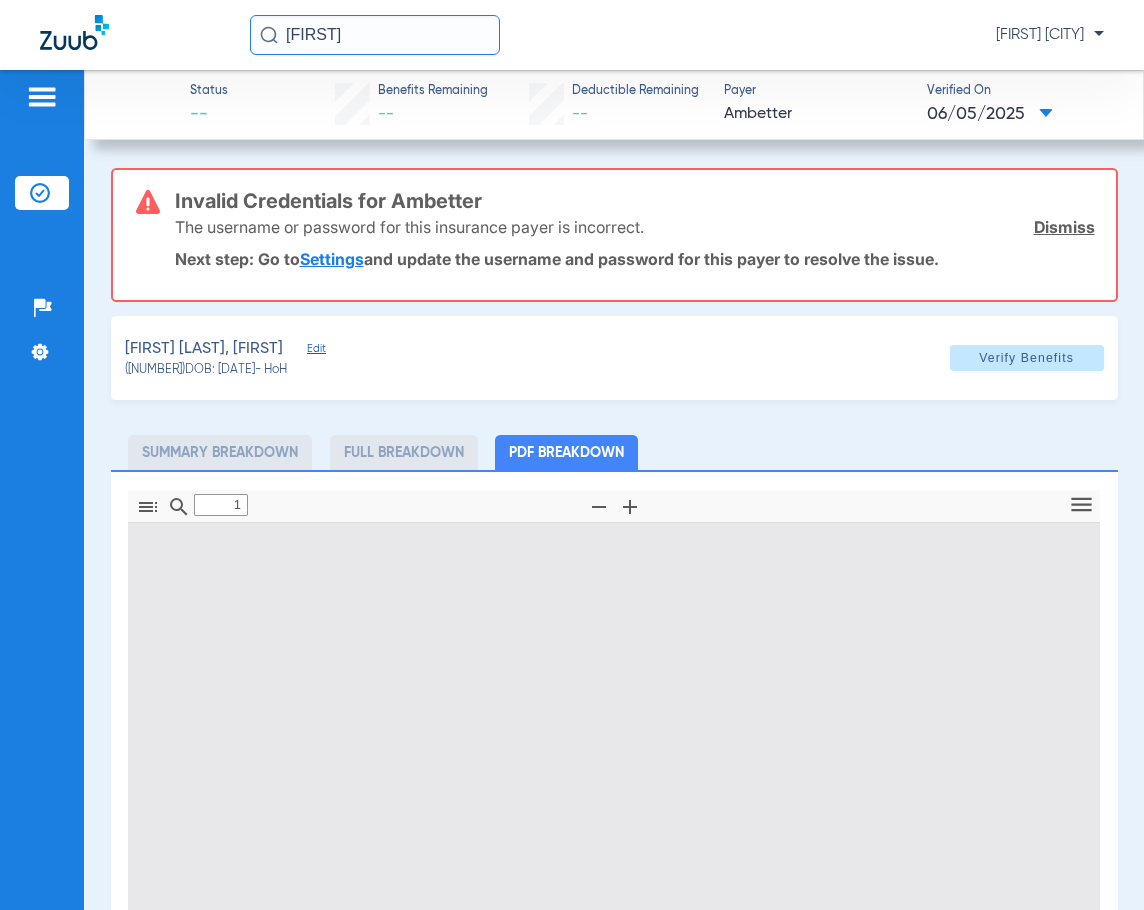 scroll, scrollTop: 10, scrollLeft: 0, axis: vertical 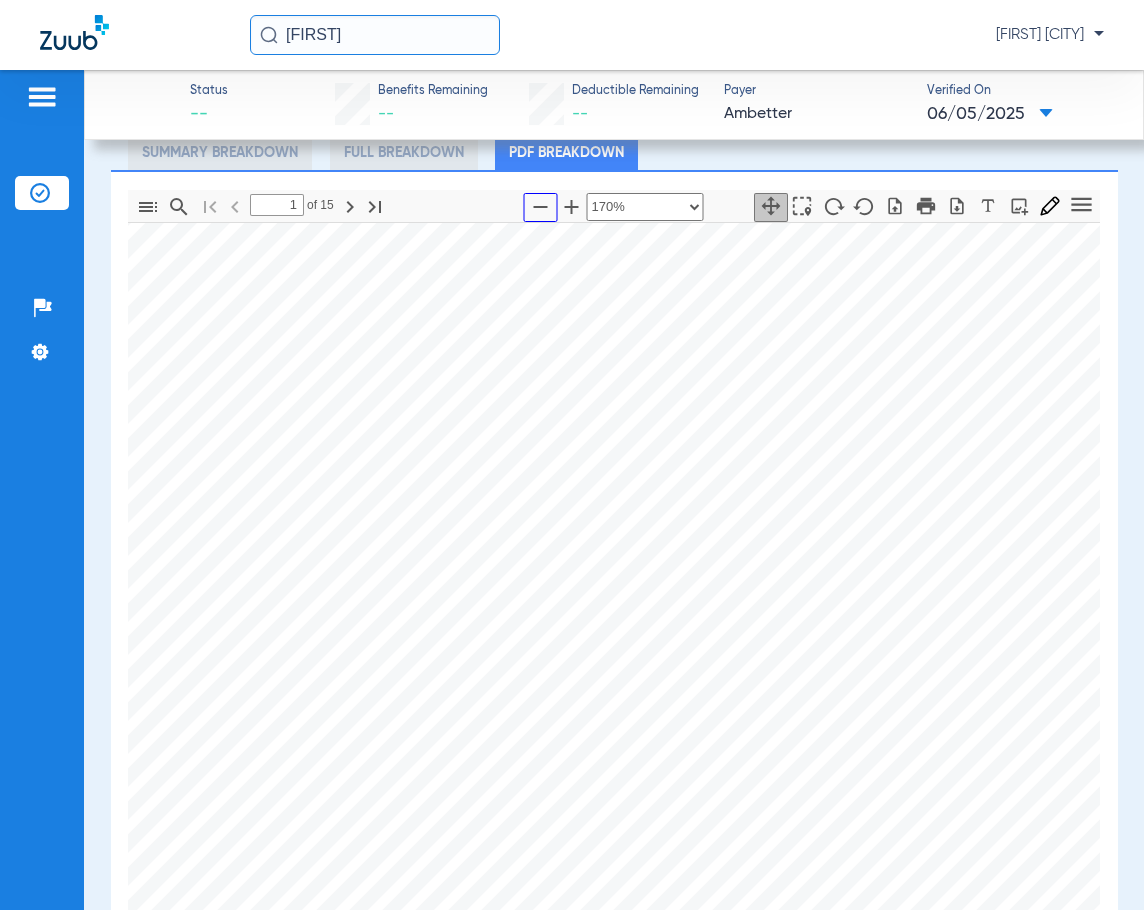 click at bounding box center [541, 207] 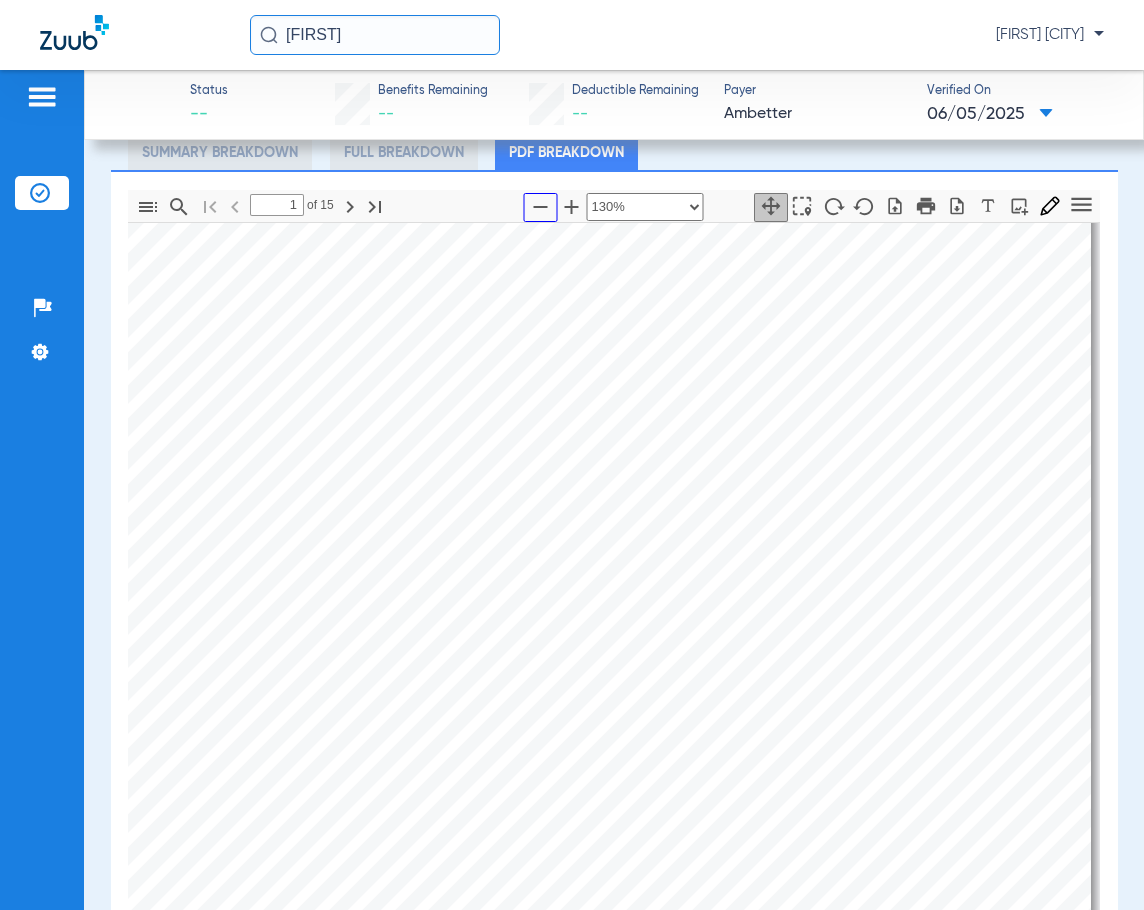 scroll, scrollTop: 164, scrollLeft: 136, axis: both 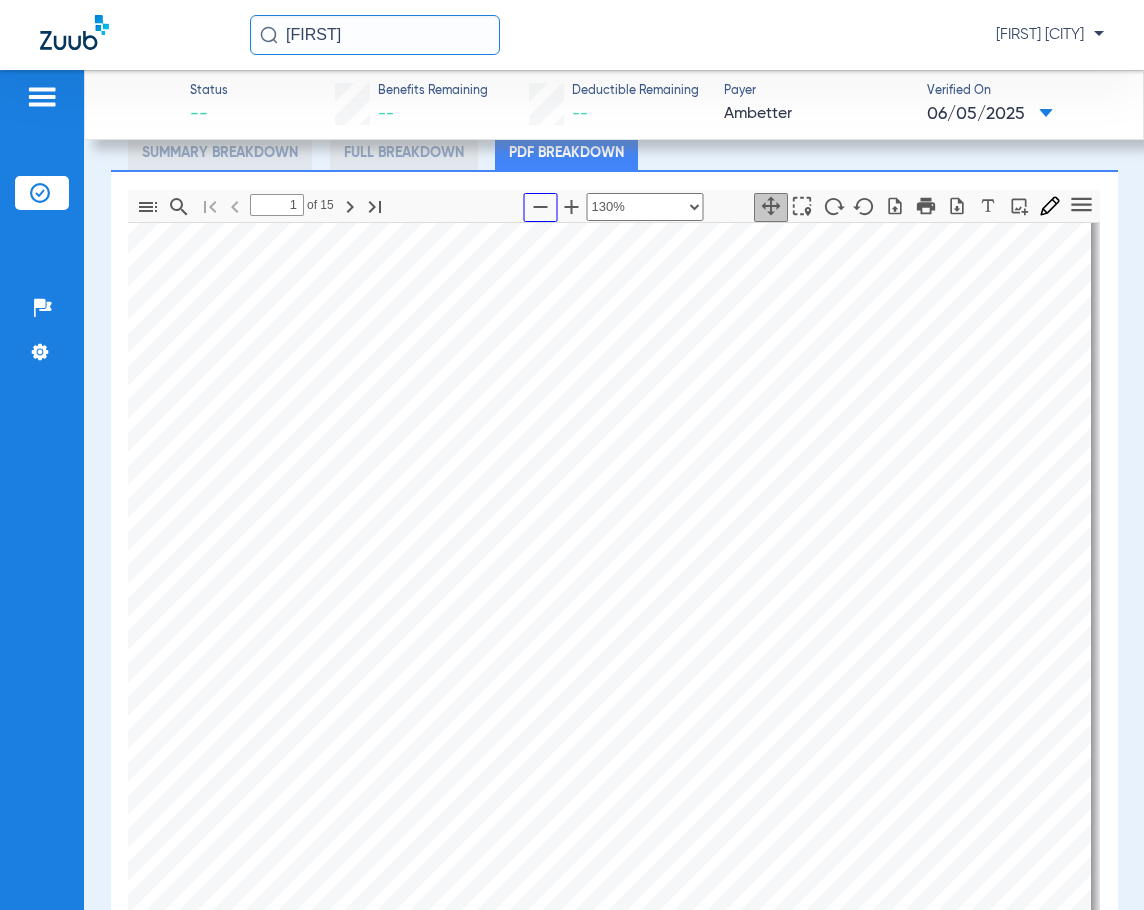 click at bounding box center (541, 207) 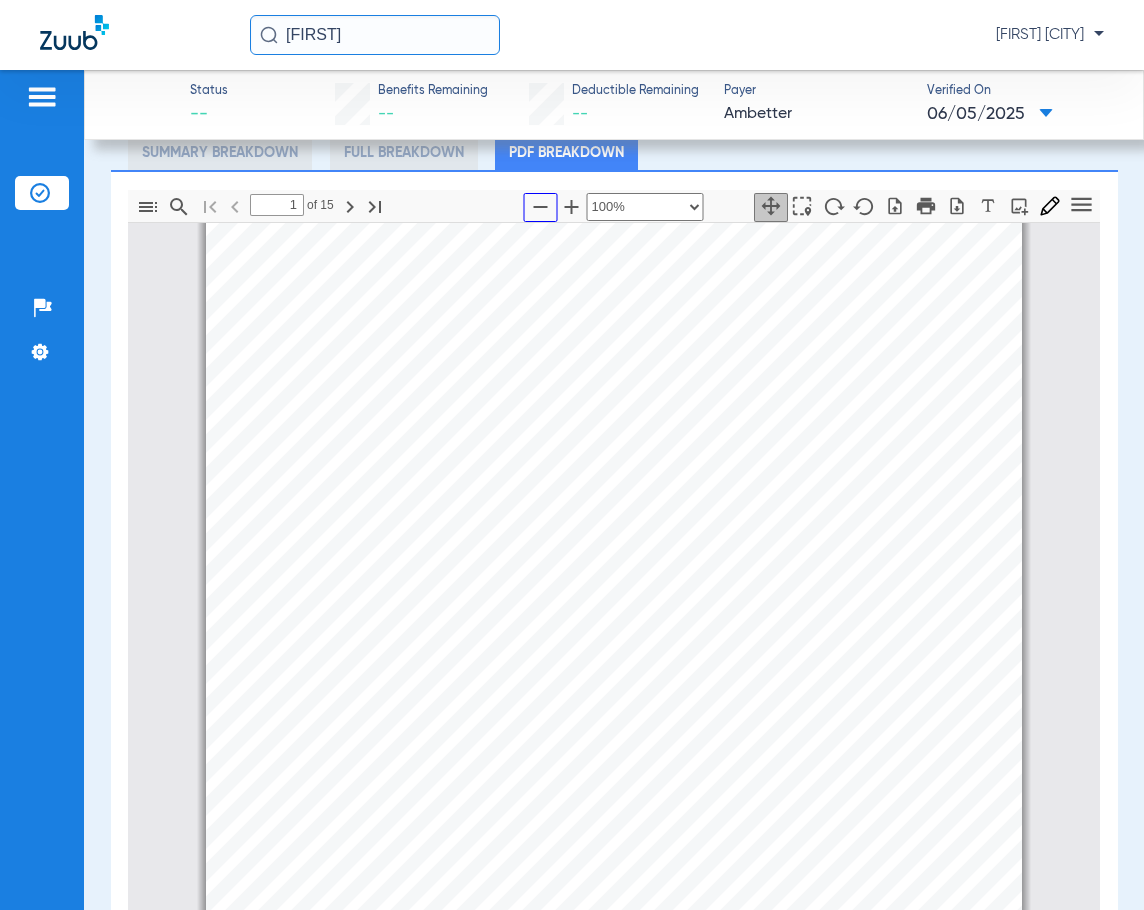 click at bounding box center (541, 207) 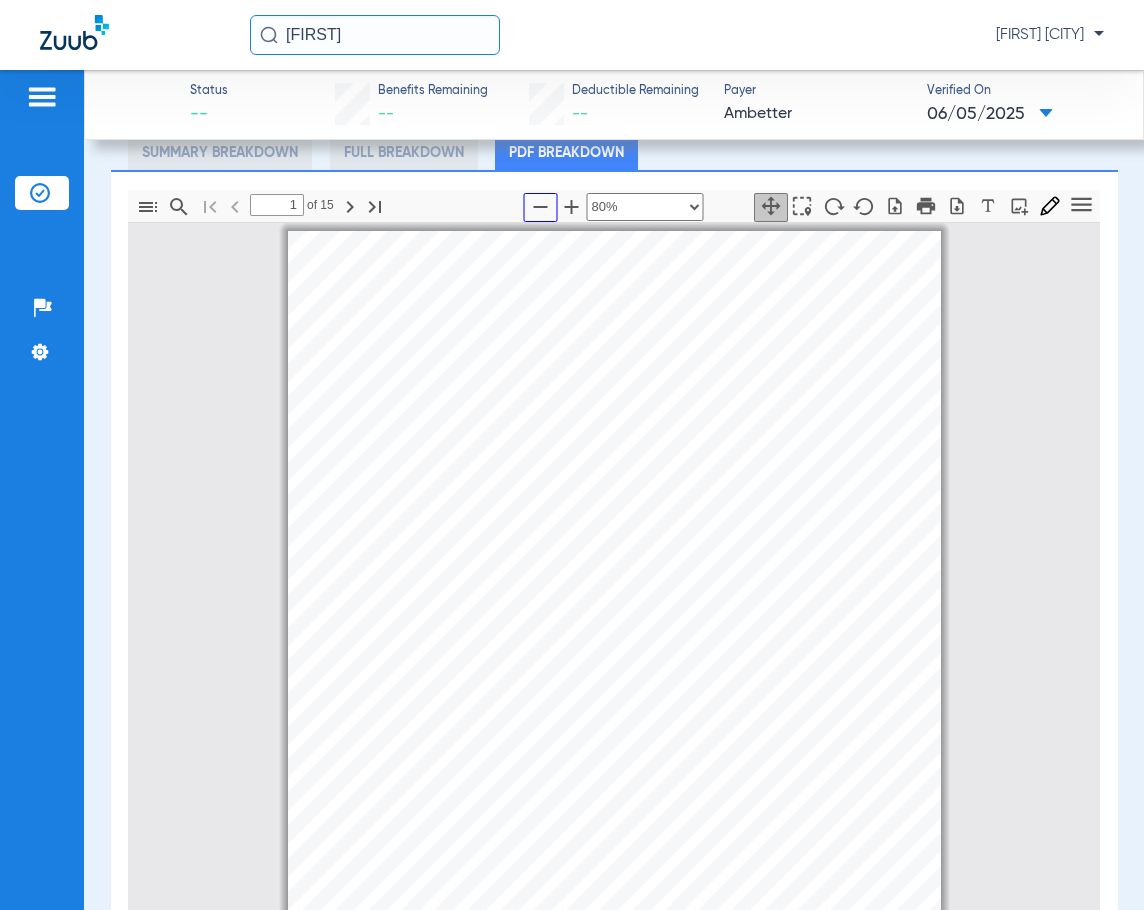 scroll, scrollTop: 0, scrollLeft: 0, axis: both 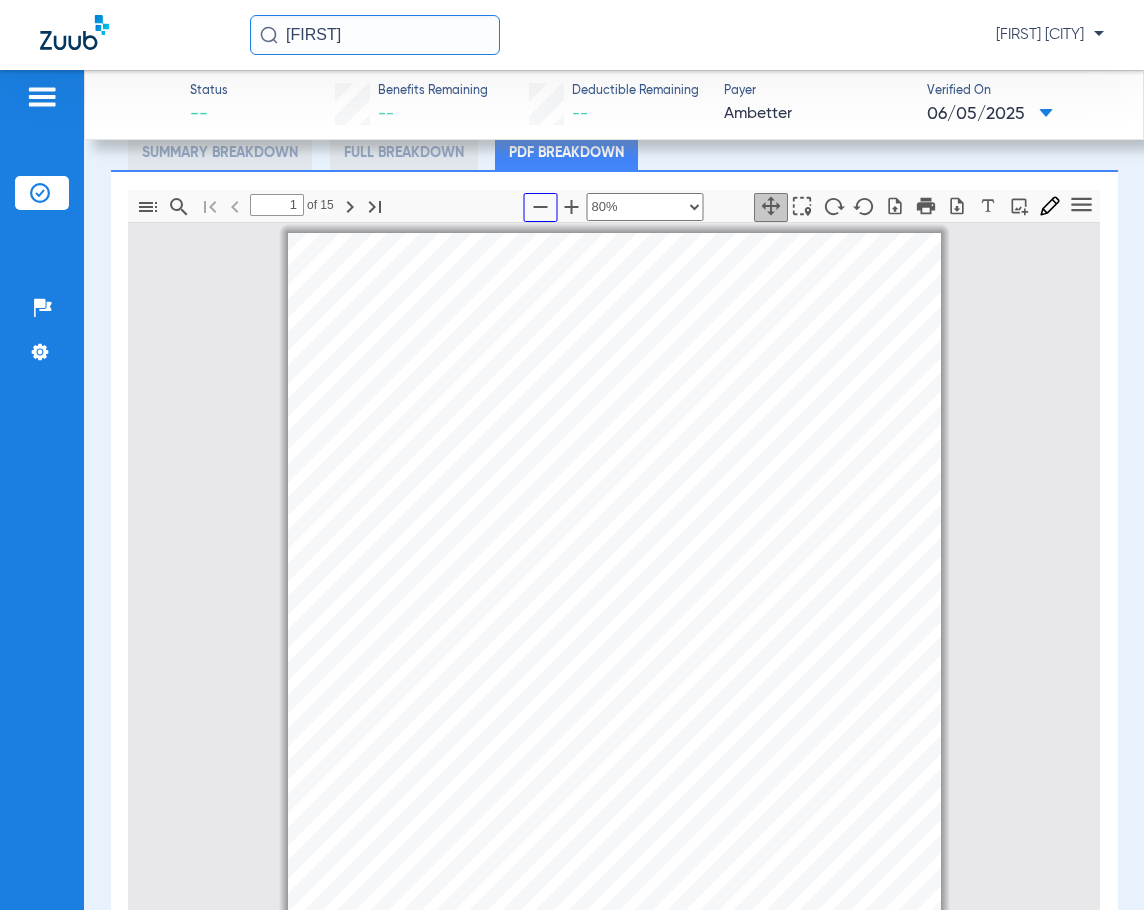 type 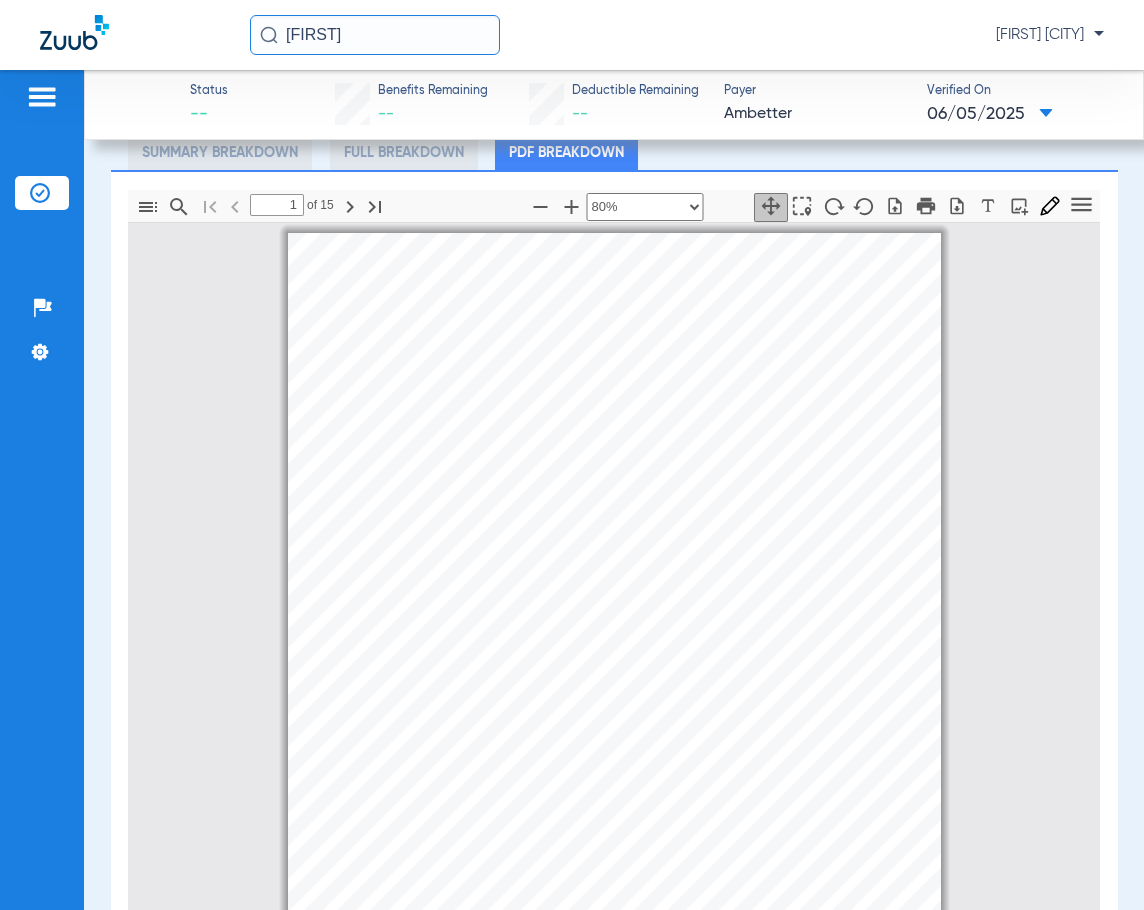 drag, startPoint x: 374, startPoint y: 34, endPoint x: 3, endPoint y: 2, distance: 372.3775 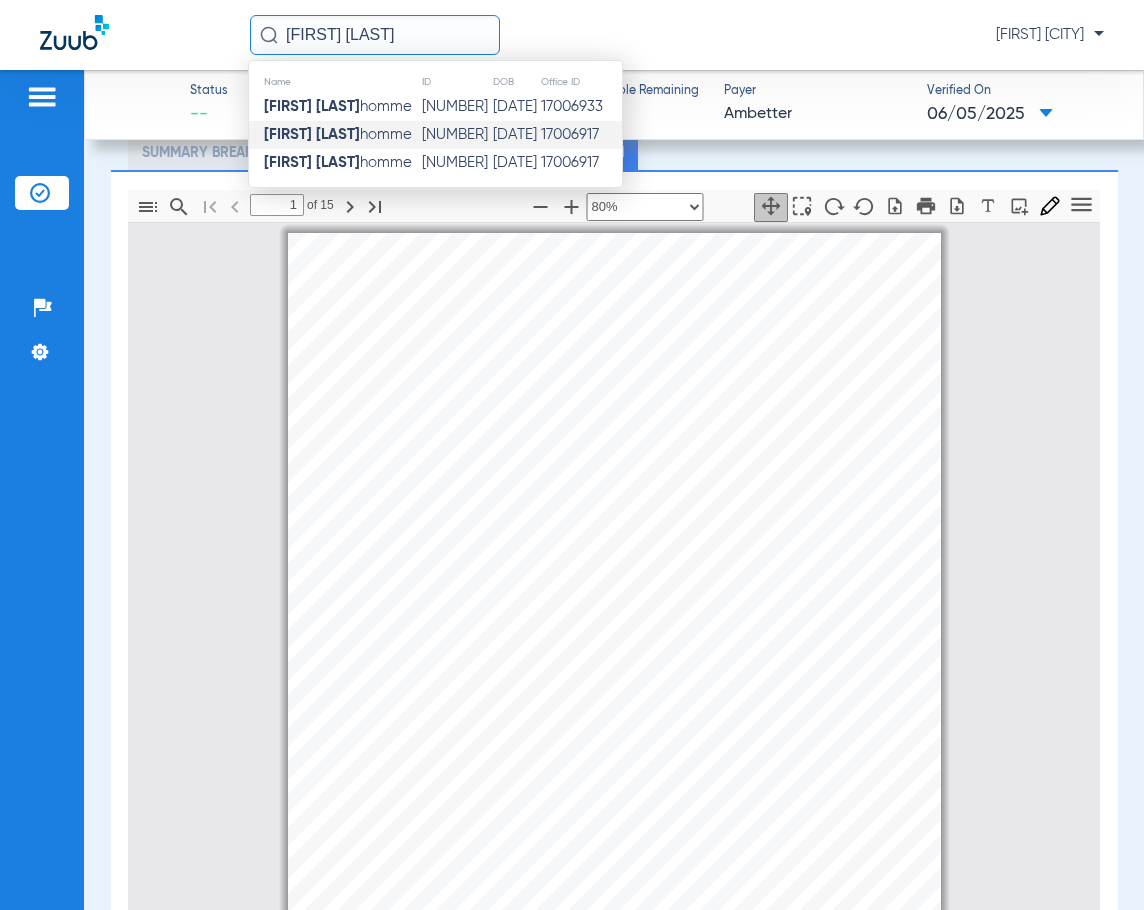 type on "[FIRST] [LAST]" 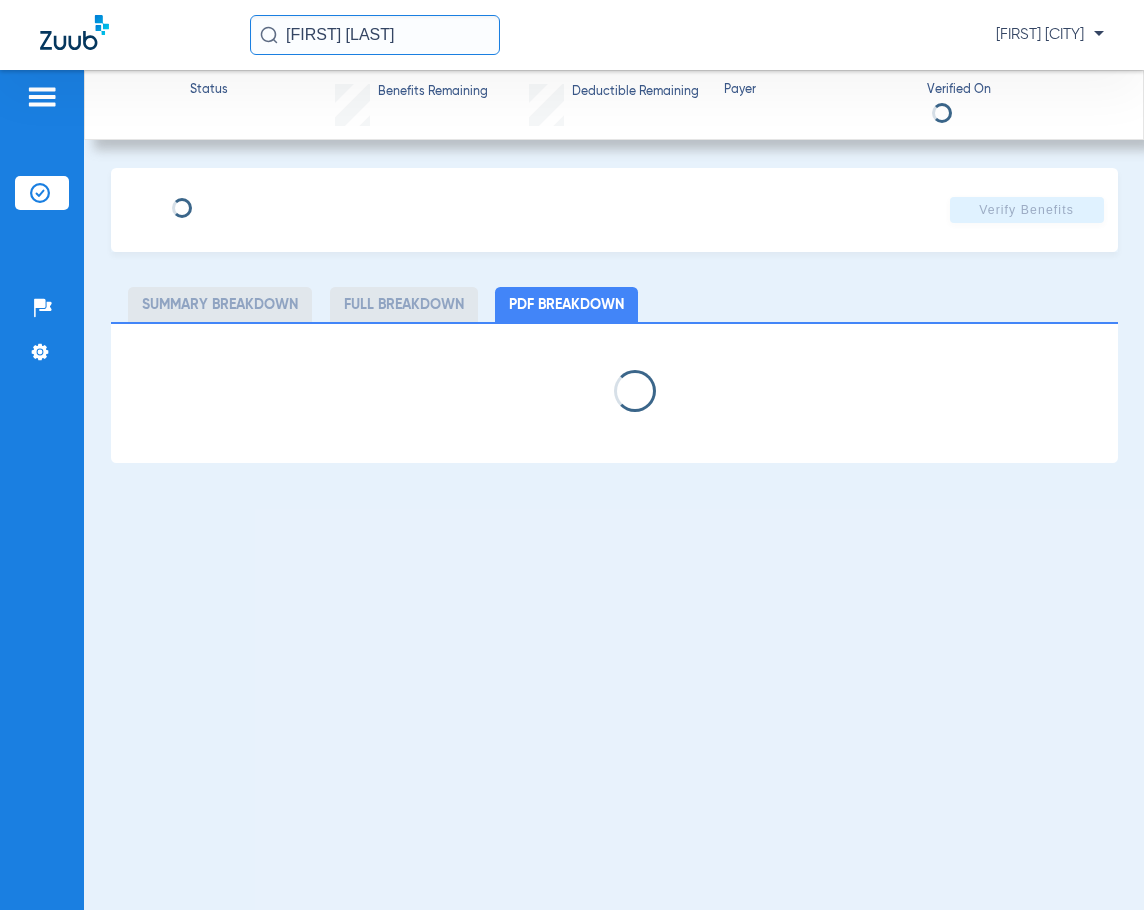 scroll, scrollTop: 0, scrollLeft: 0, axis: both 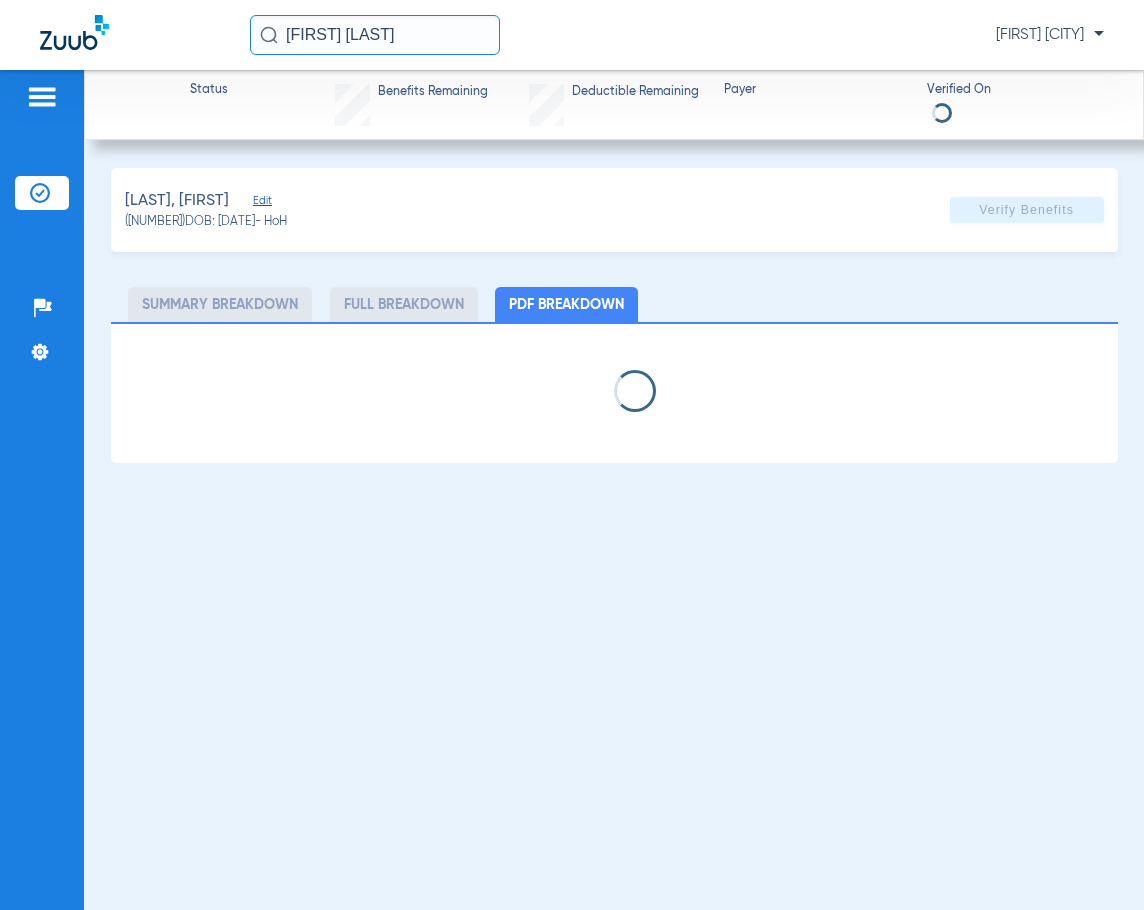 select on "page-width" 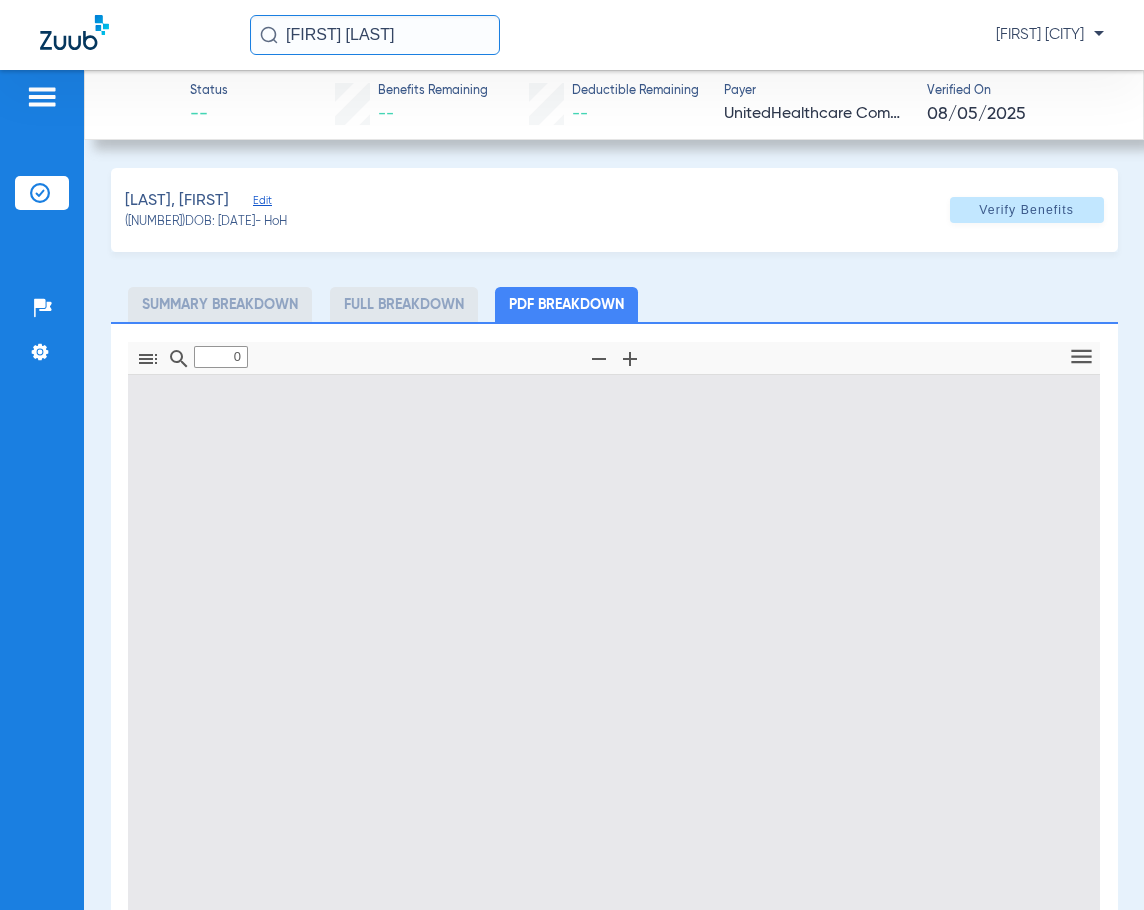 type on "1" 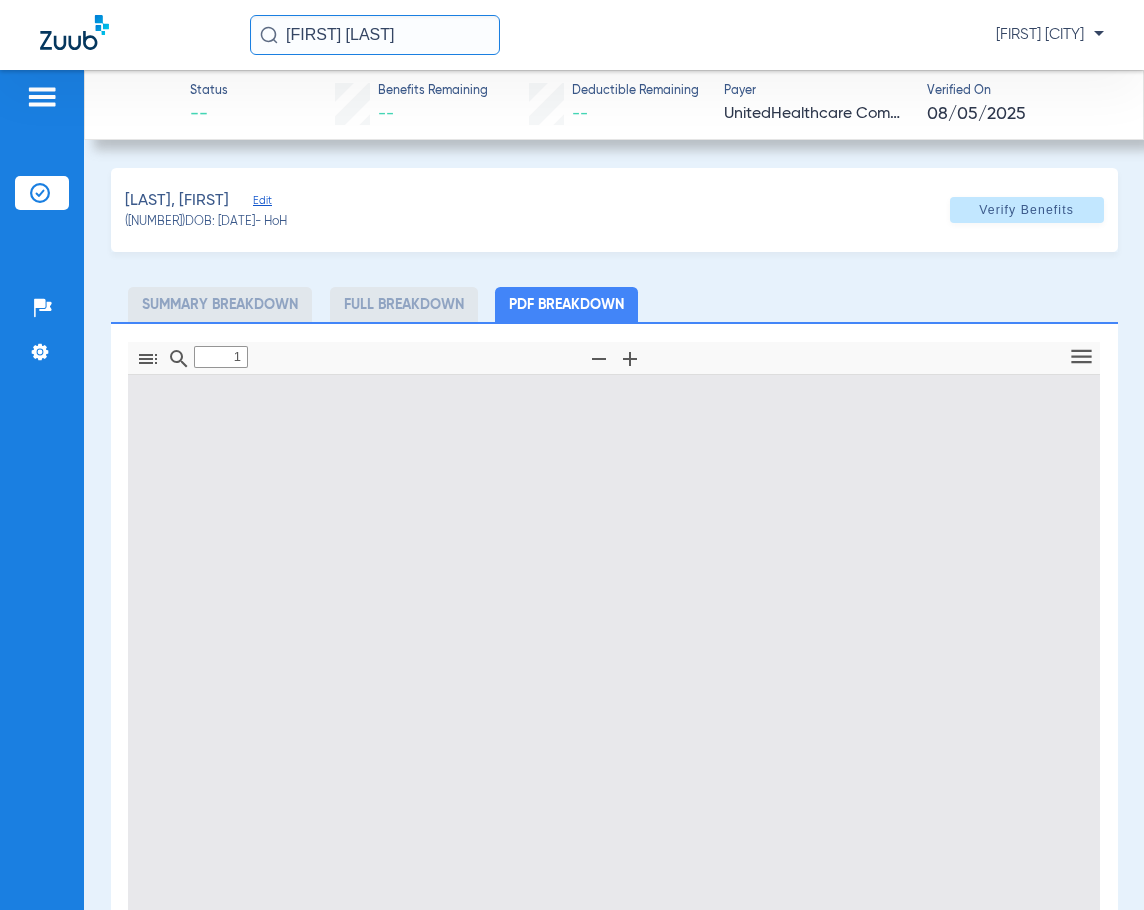 scroll, scrollTop: 36, scrollLeft: 0, axis: vertical 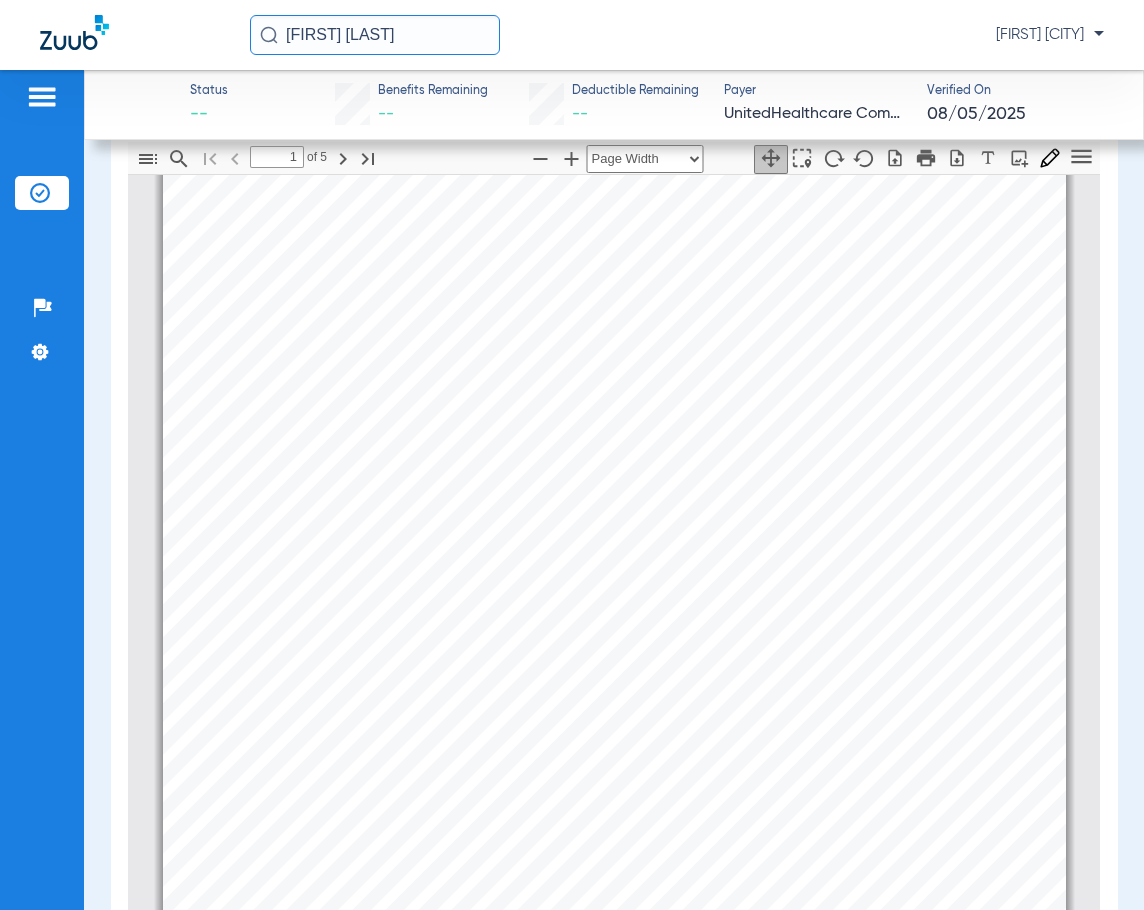 drag, startPoint x: 377, startPoint y: 46, endPoint x: -209, endPoint y: 128, distance: 591.7094 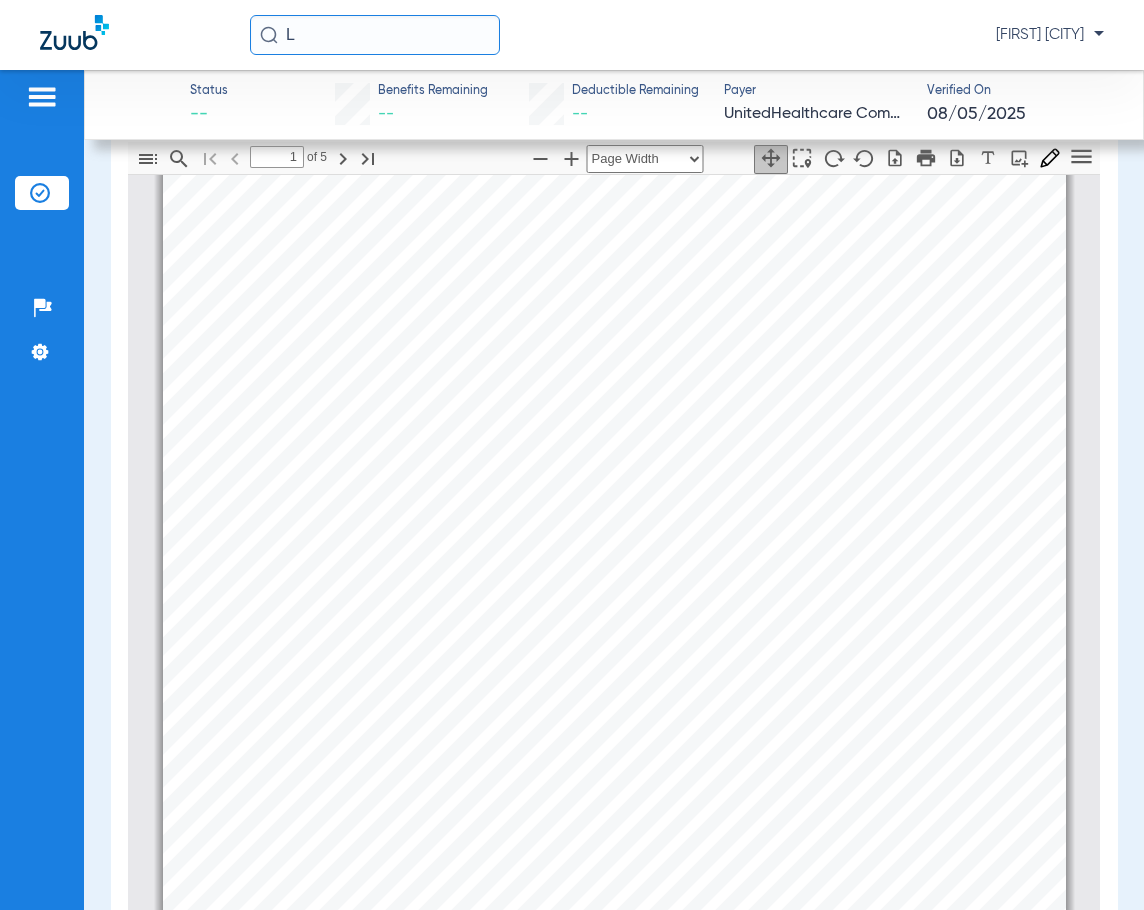 type on "LE" 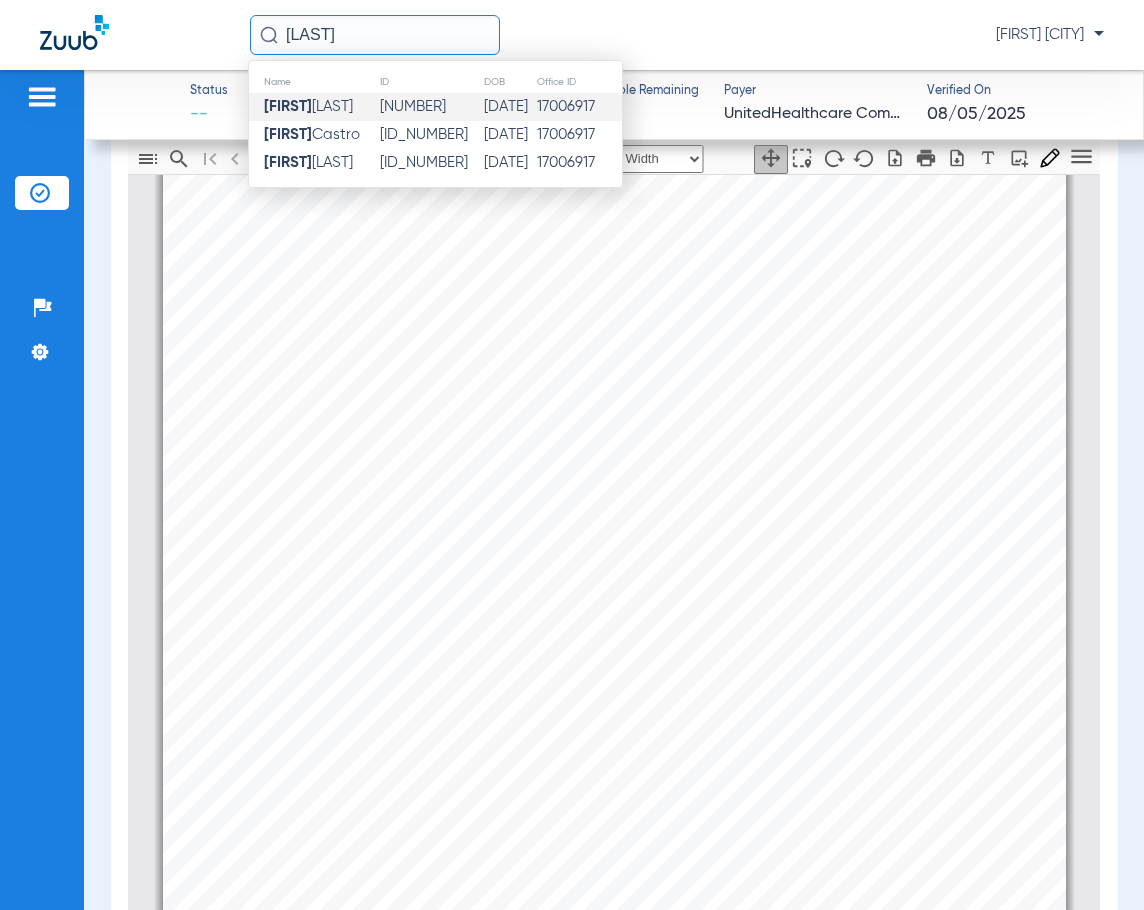 type on "[LAST]" 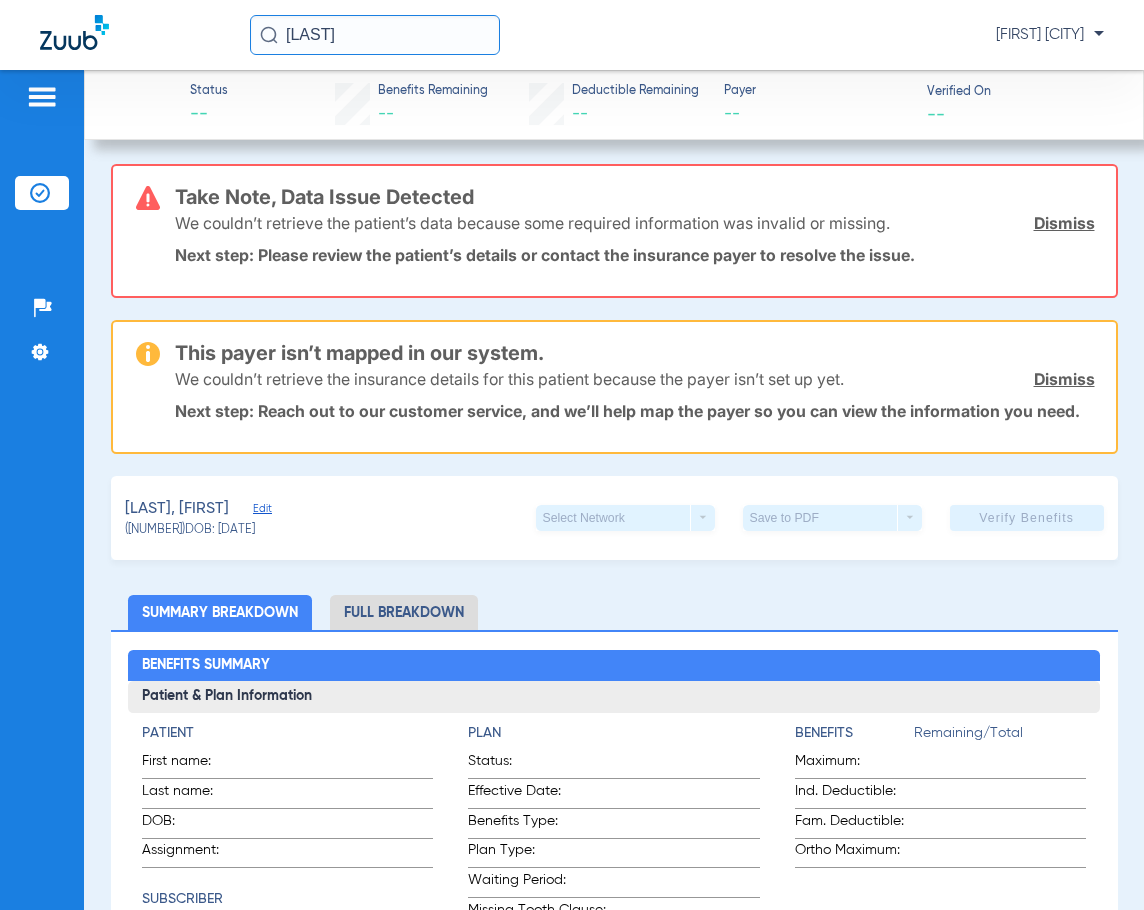 scroll, scrollTop: 0, scrollLeft: 0, axis: both 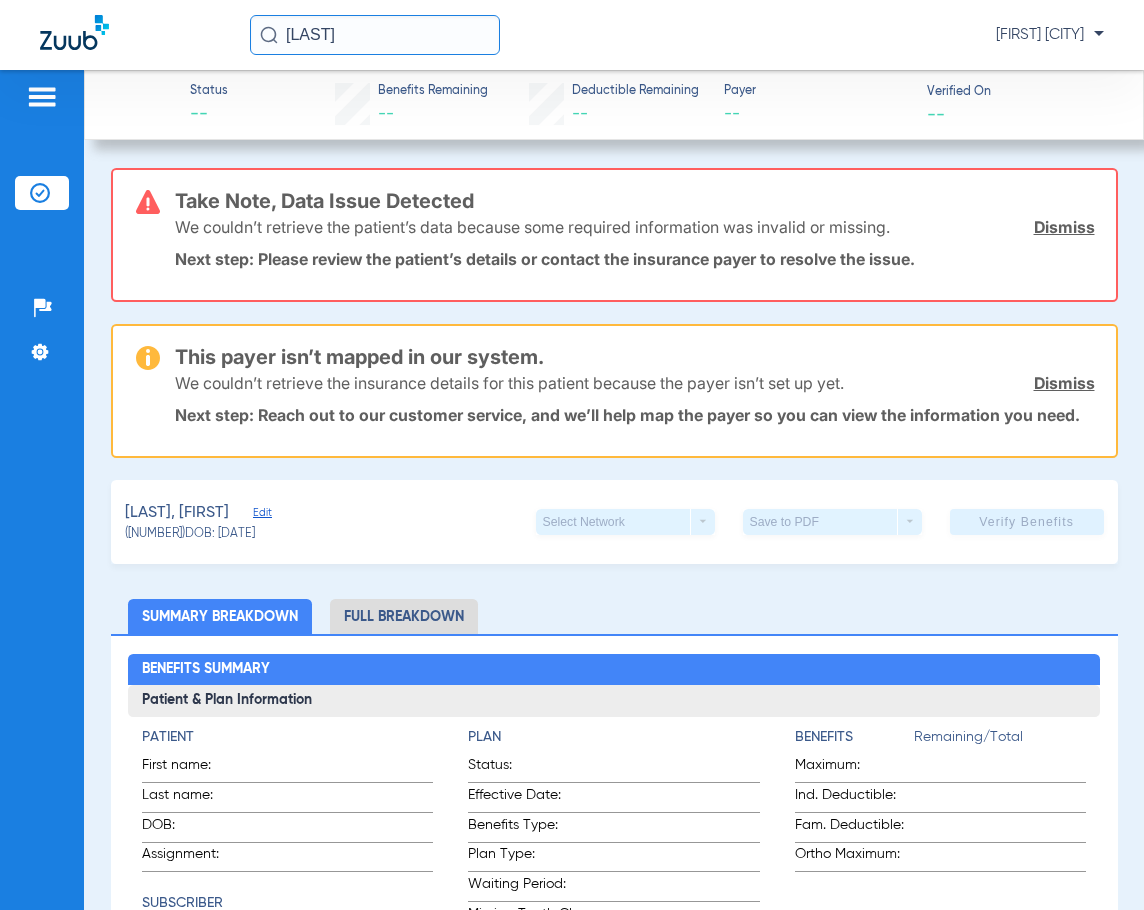 drag, startPoint x: 384, startPoint y: 38, endPoint x: 166, endPoint y: 38, distance: 218 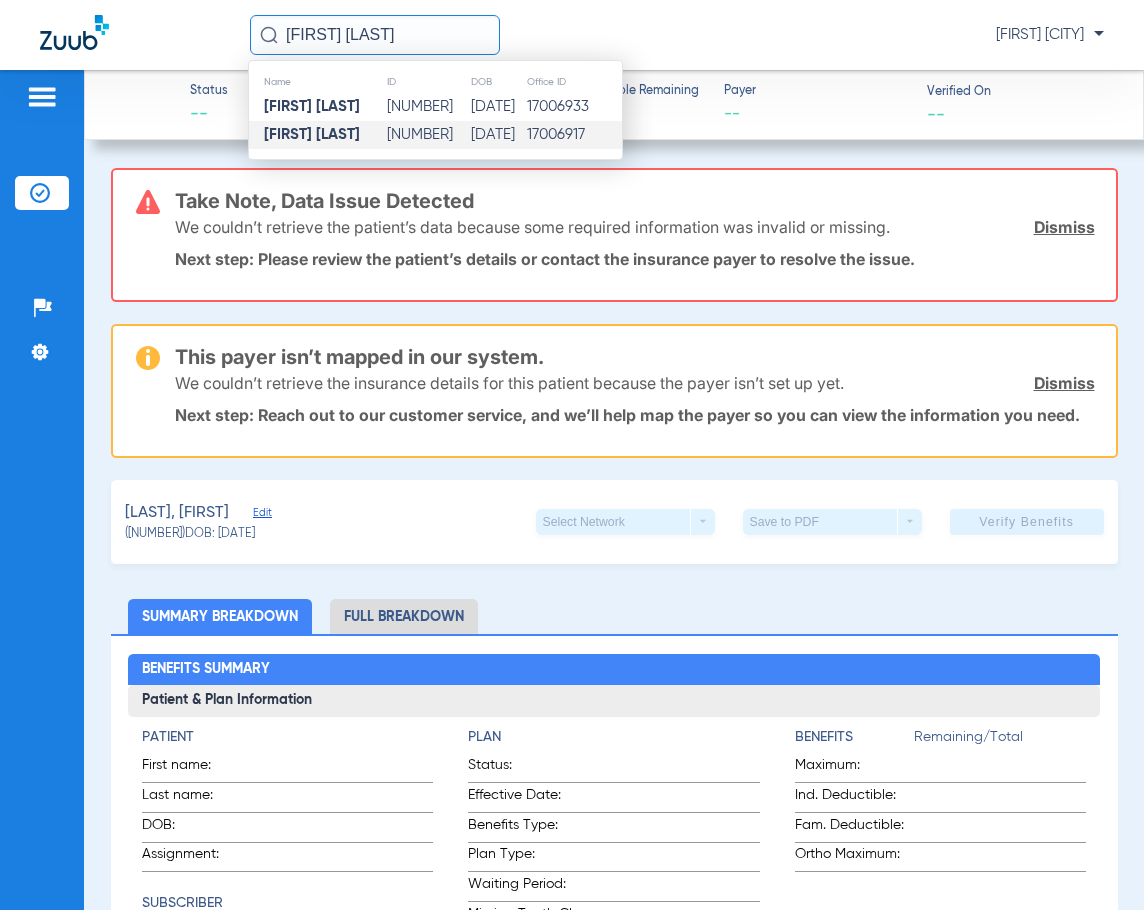 type on "[FIRST] [LAST]" 